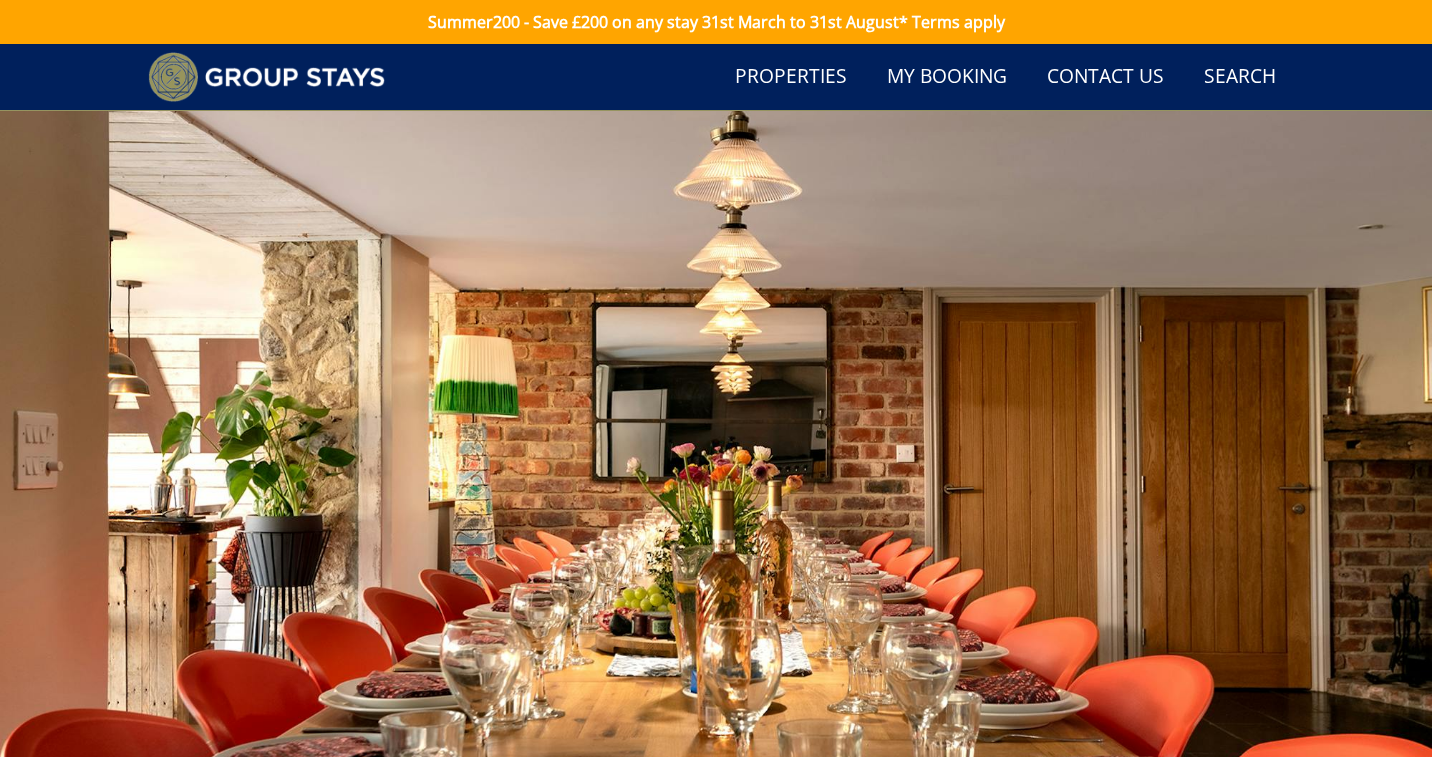 scroll, scrollTop: 827, scrollLeft: 0, axis: vertical 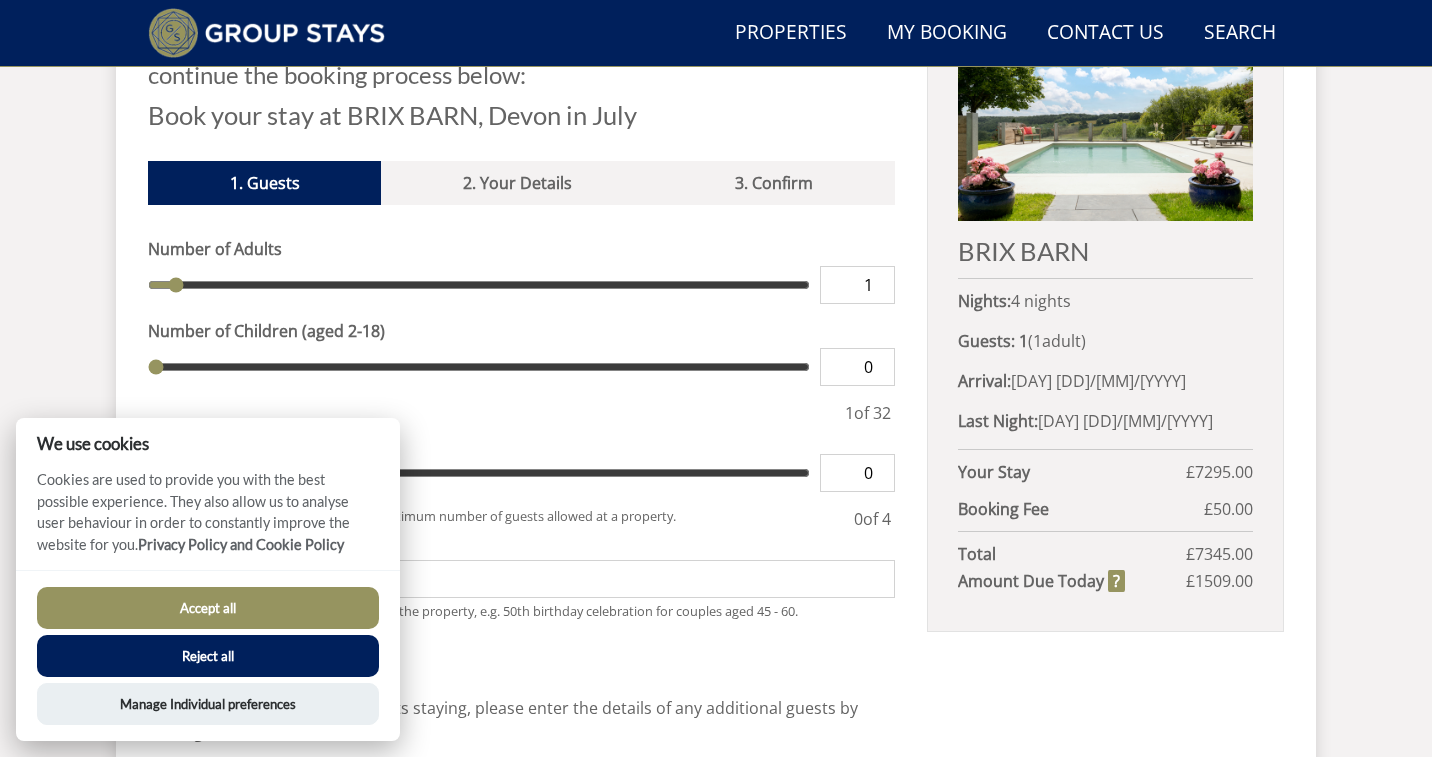 click on "Accept all" at bounding box center (208, 608) 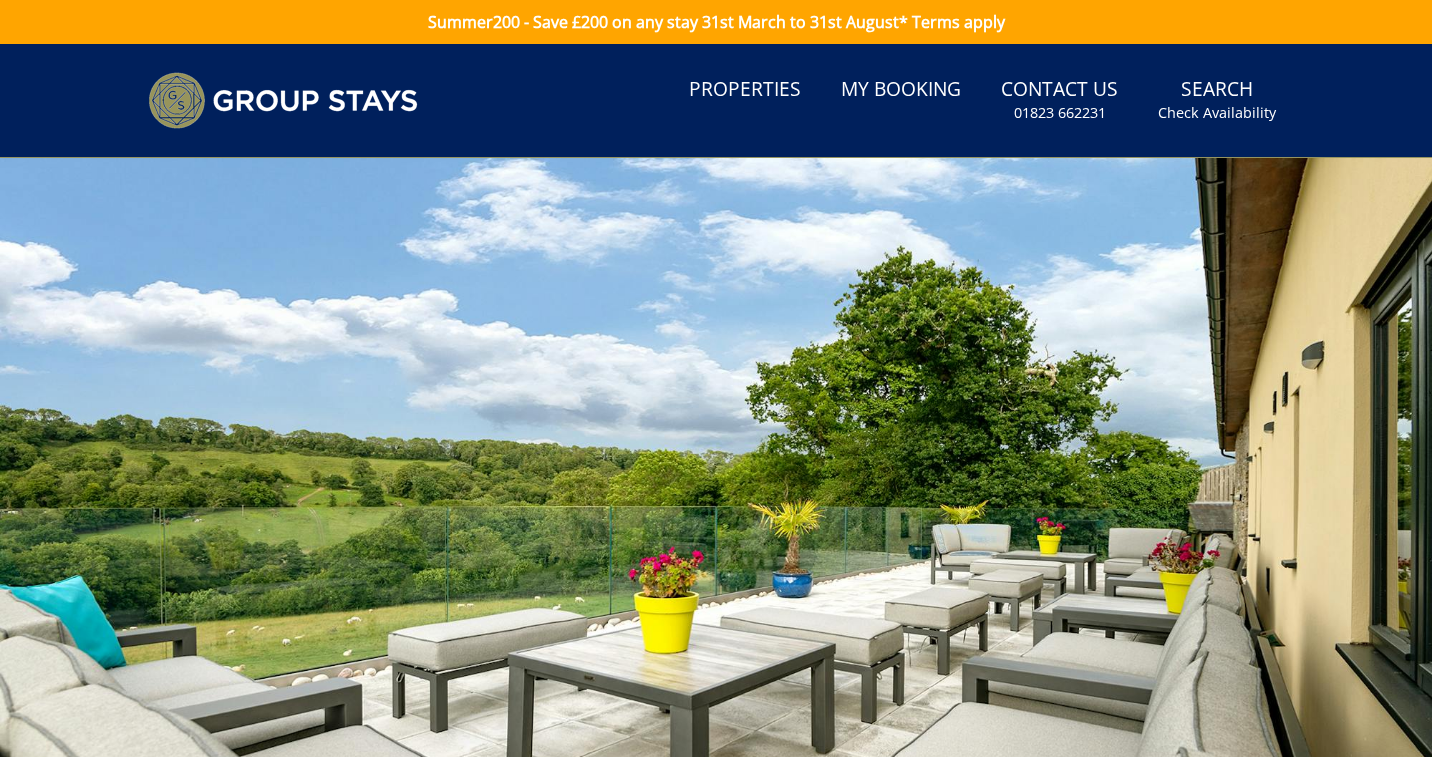 scroll, scrollTop: 874, scrollLeft: 0, axis: vertical 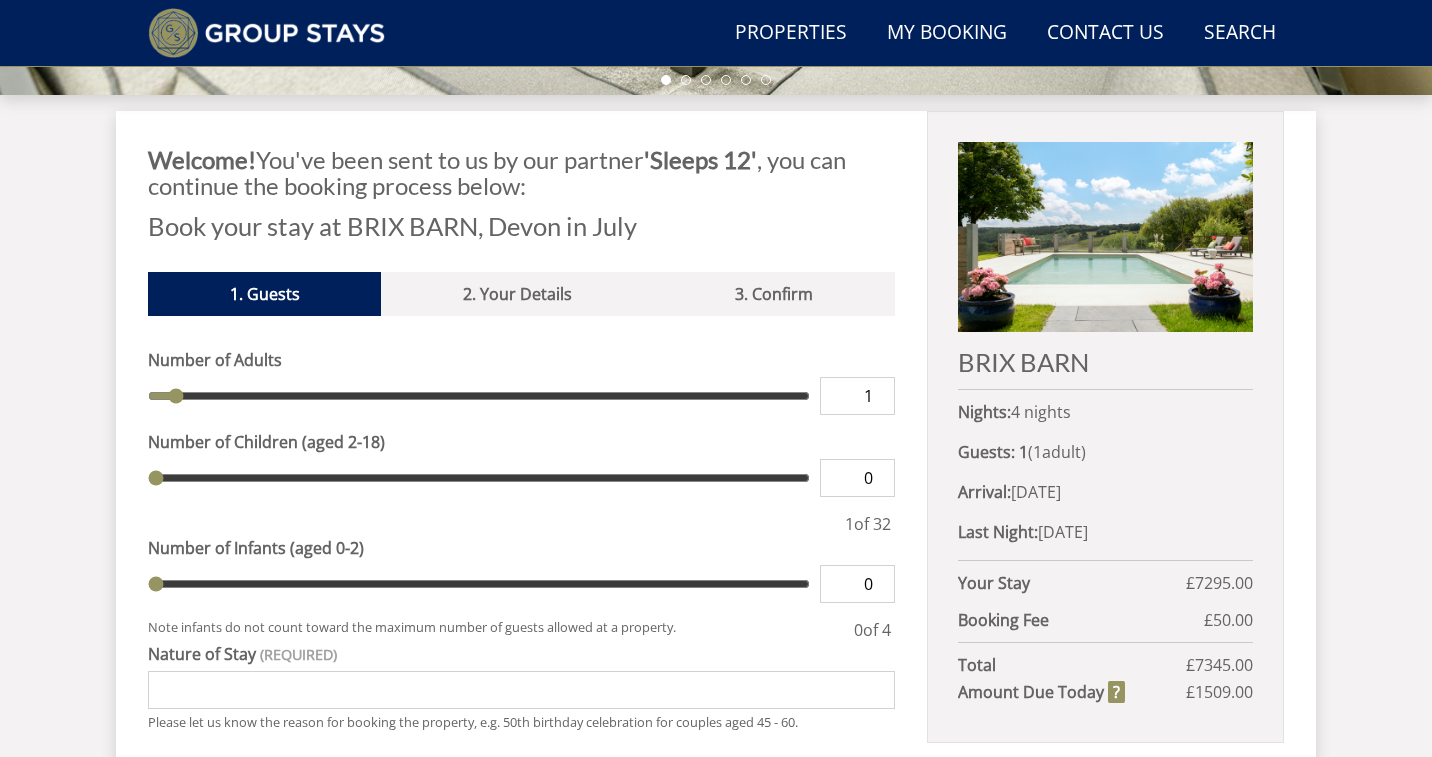 type on "2" 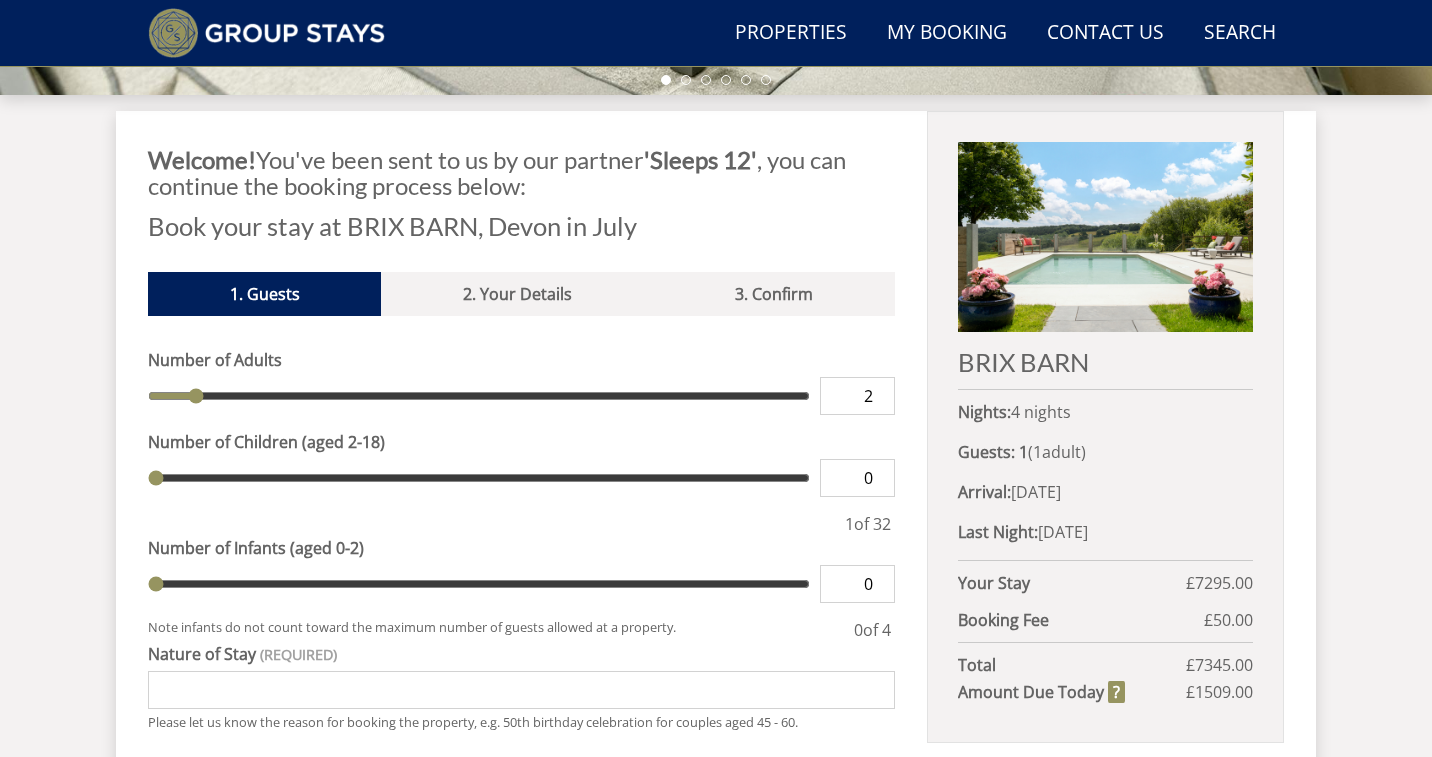 type on "9" 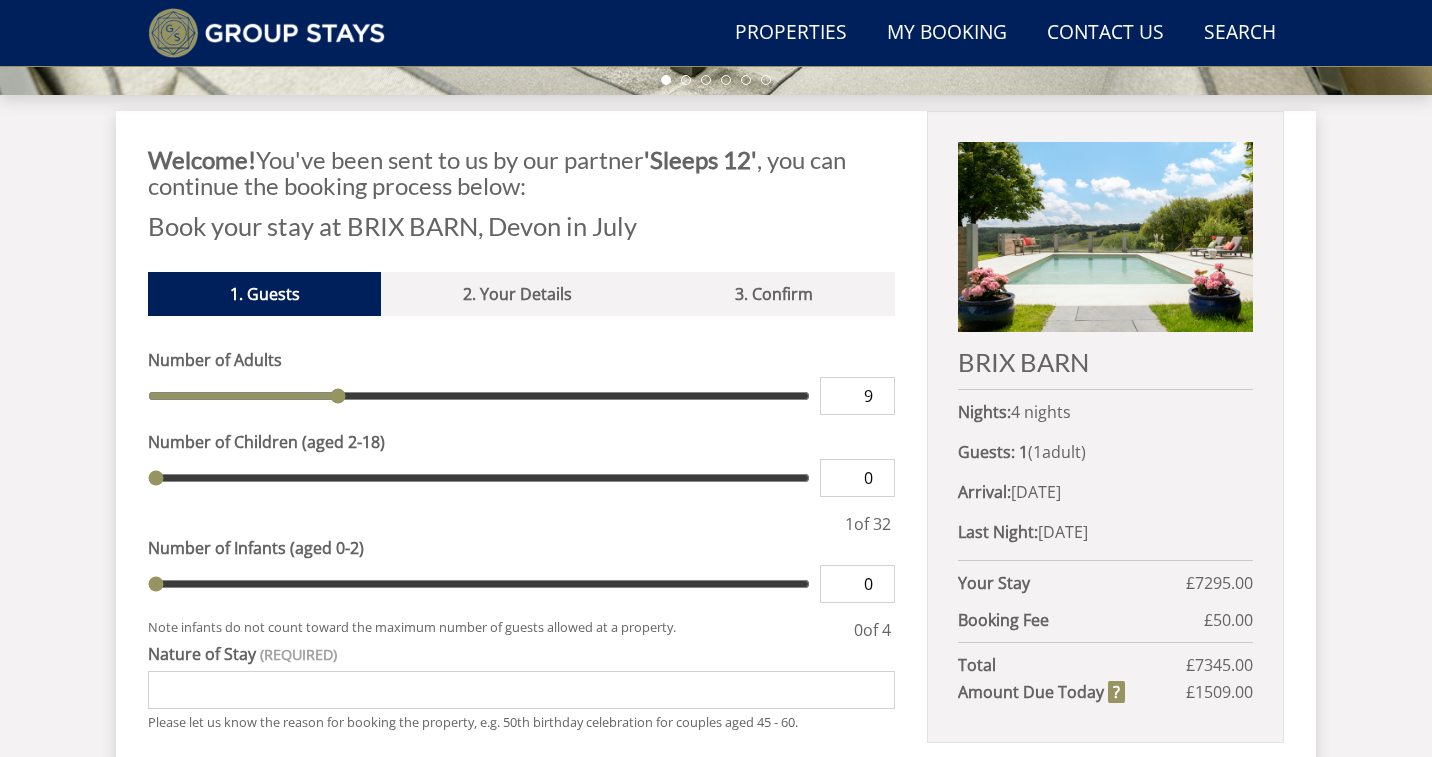 type on "14" 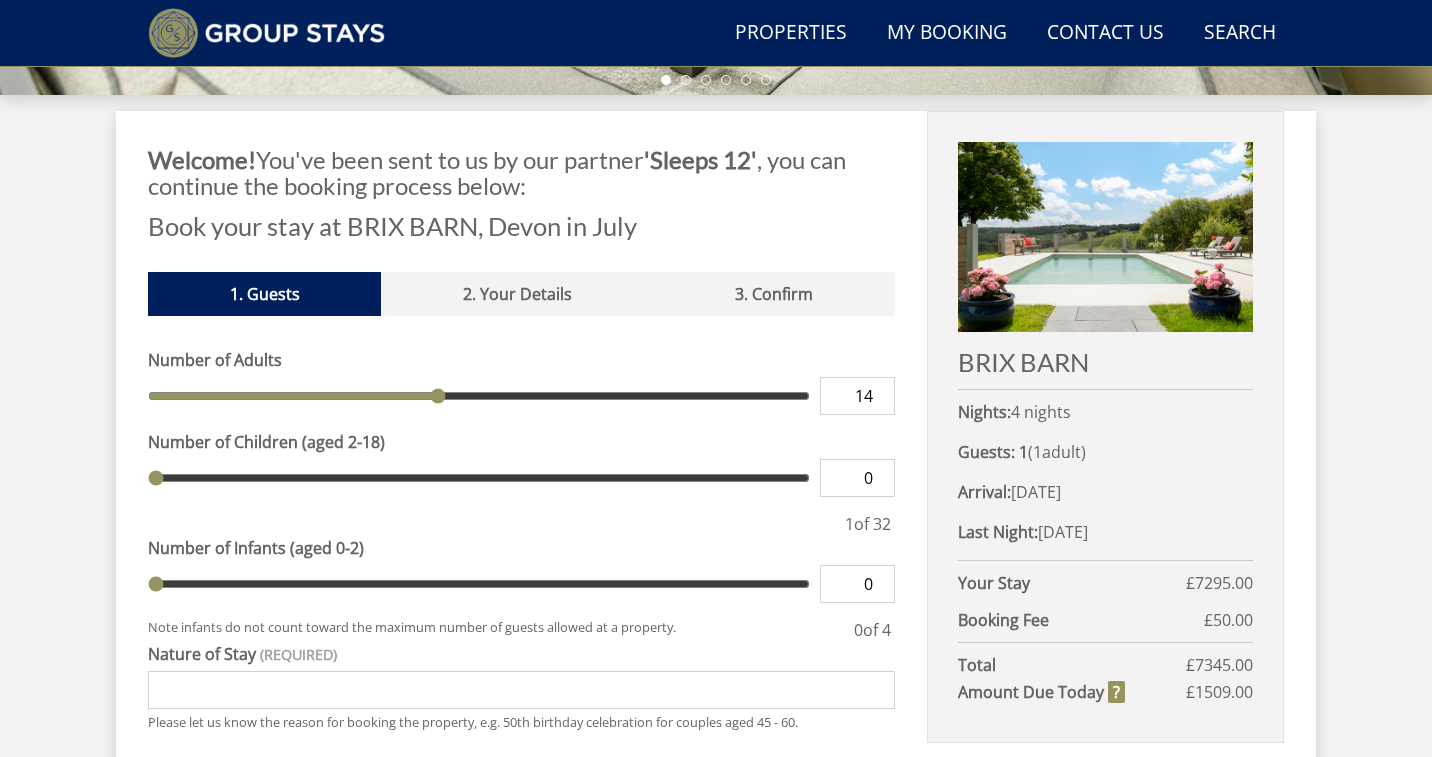 type on "19" 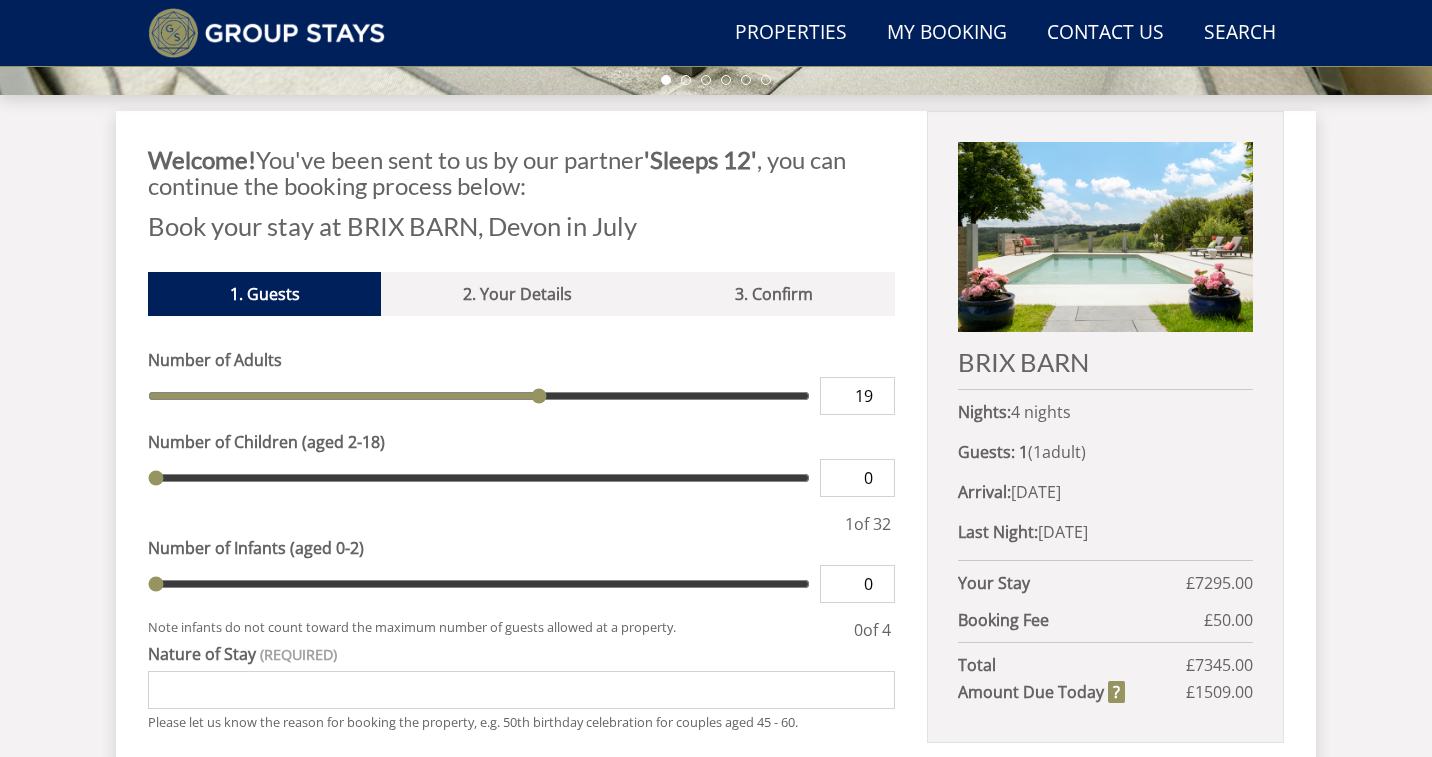 type on "22" 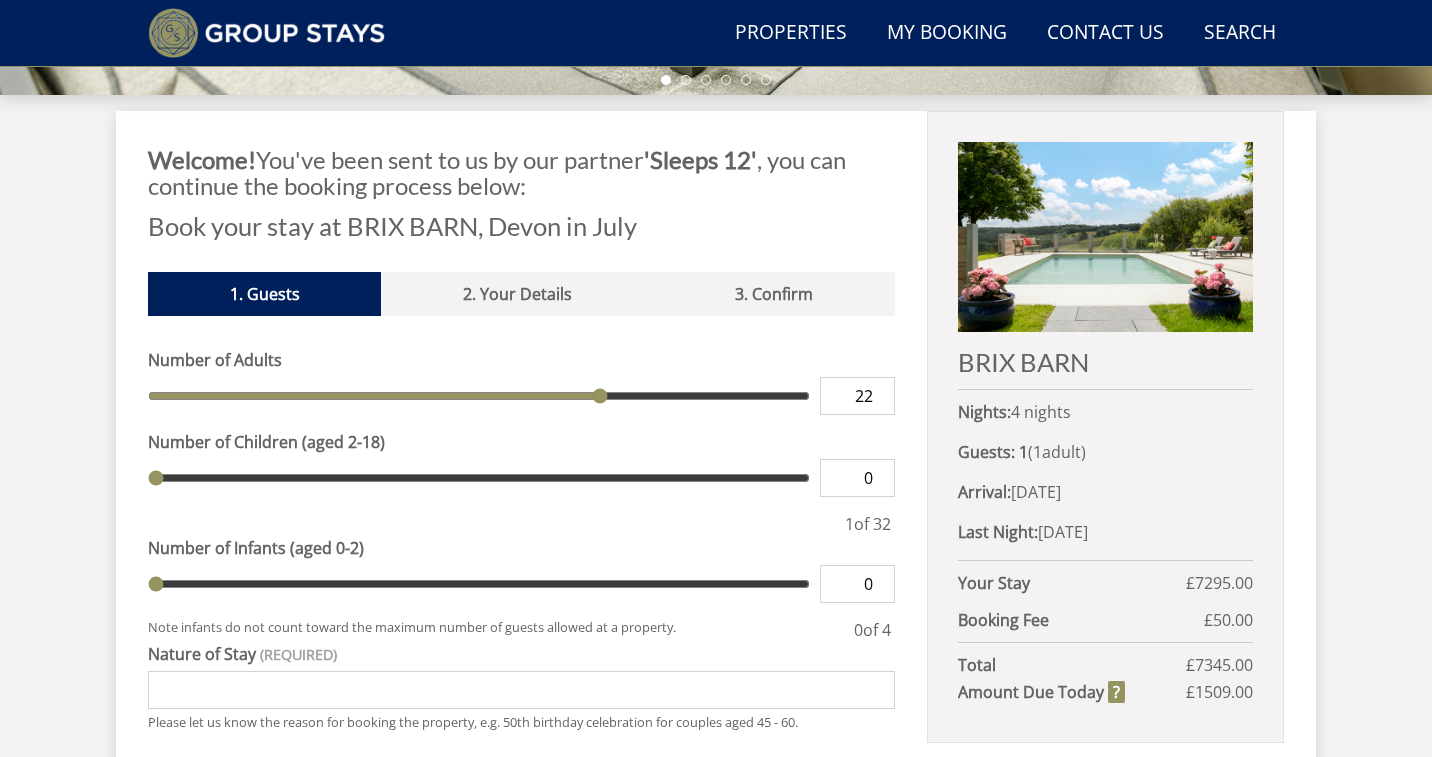type on "24" 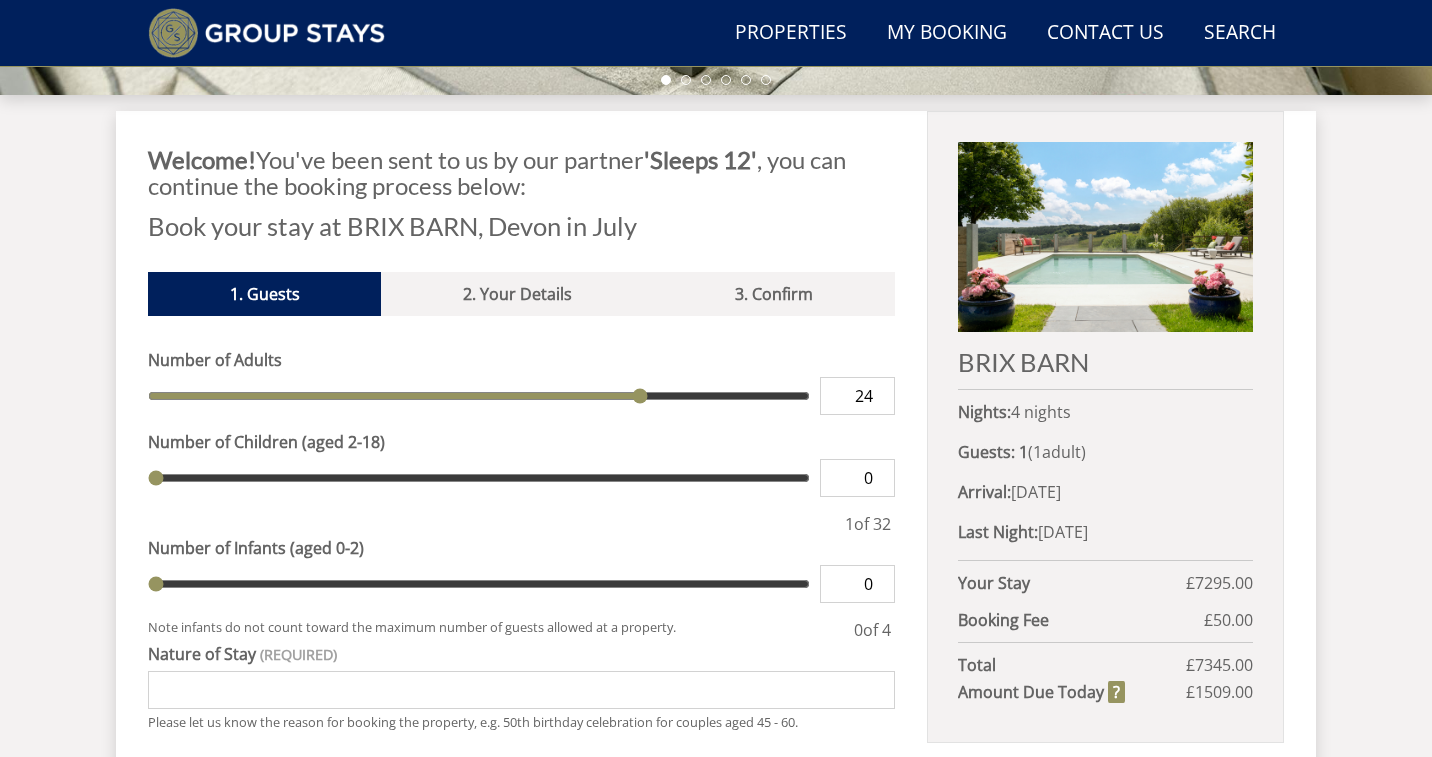 type on "25" 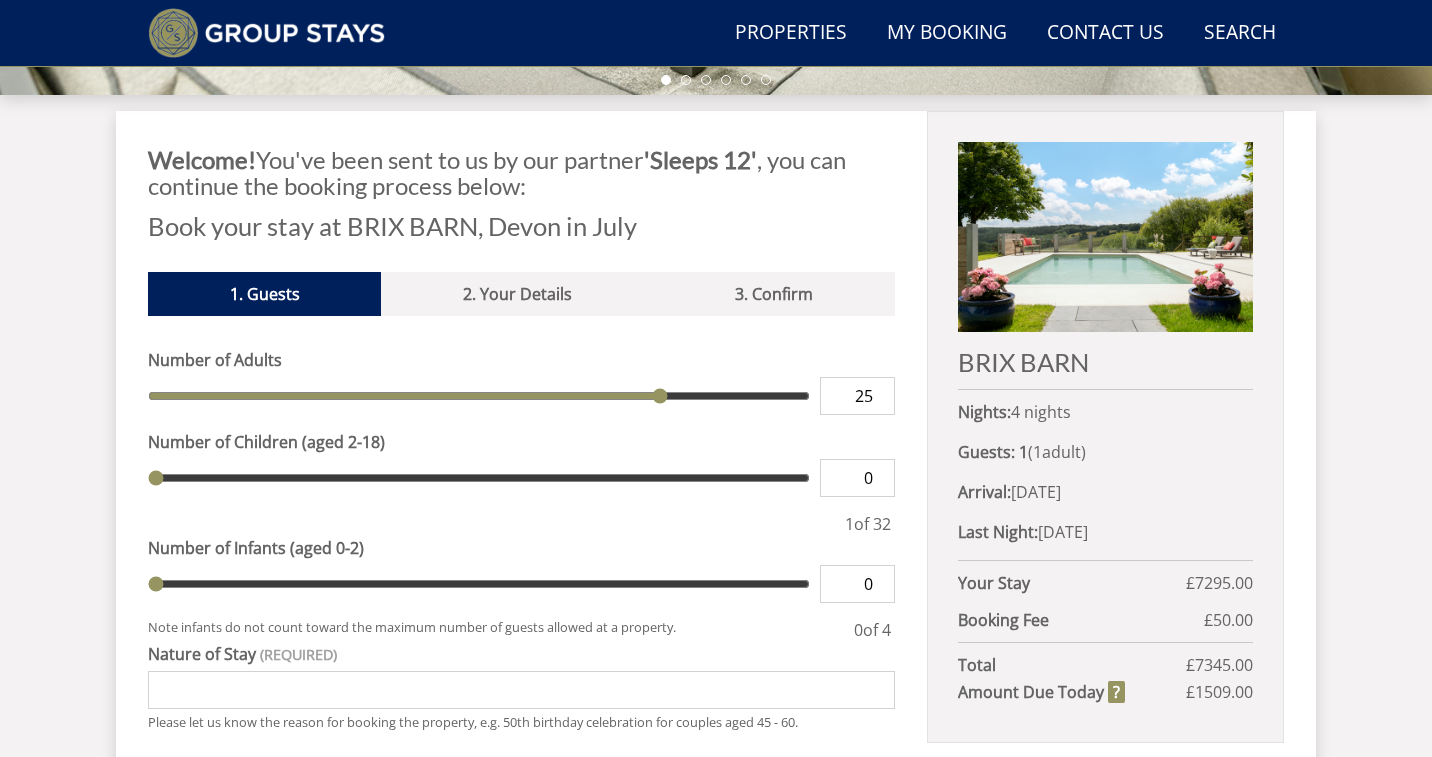 type on "26" 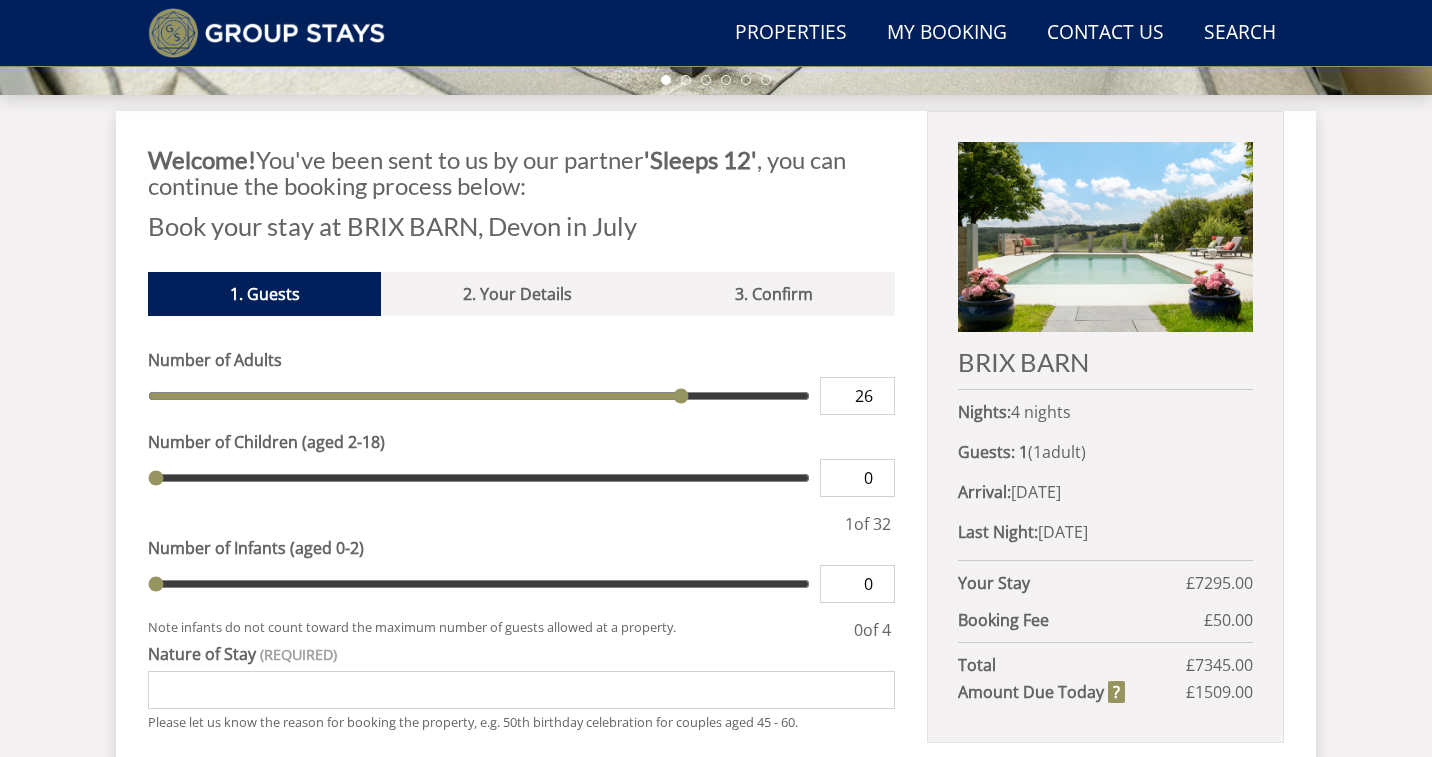 type on "27" 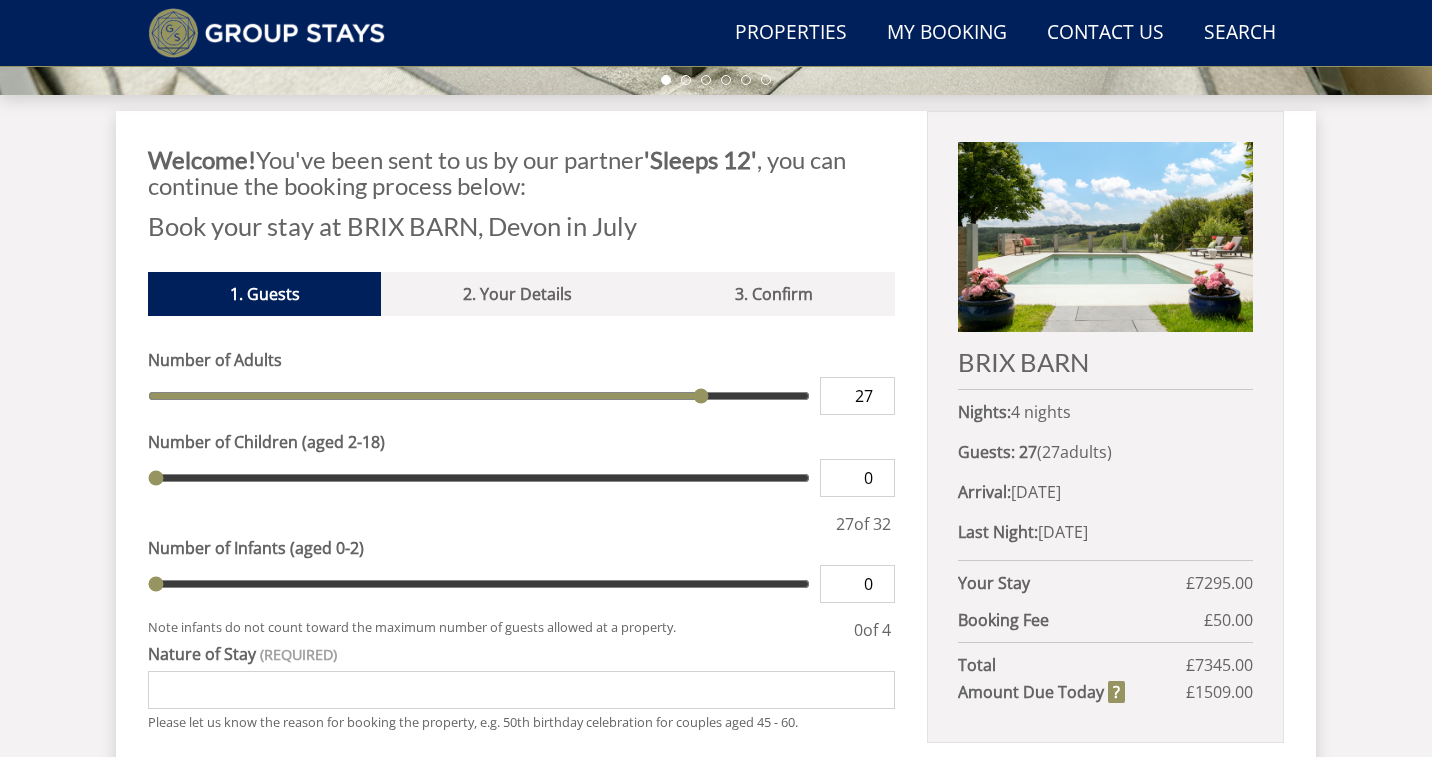 type on "28" 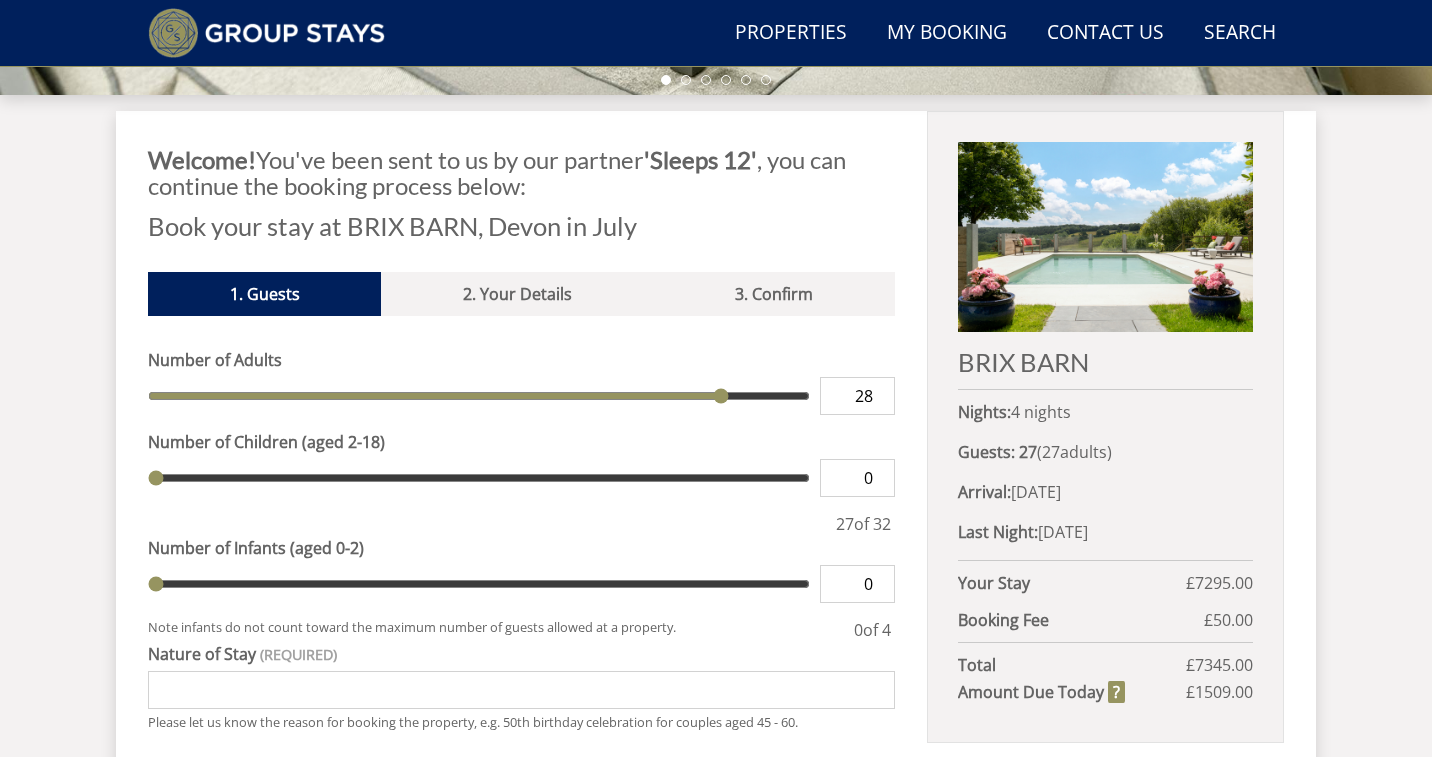 type on "29" 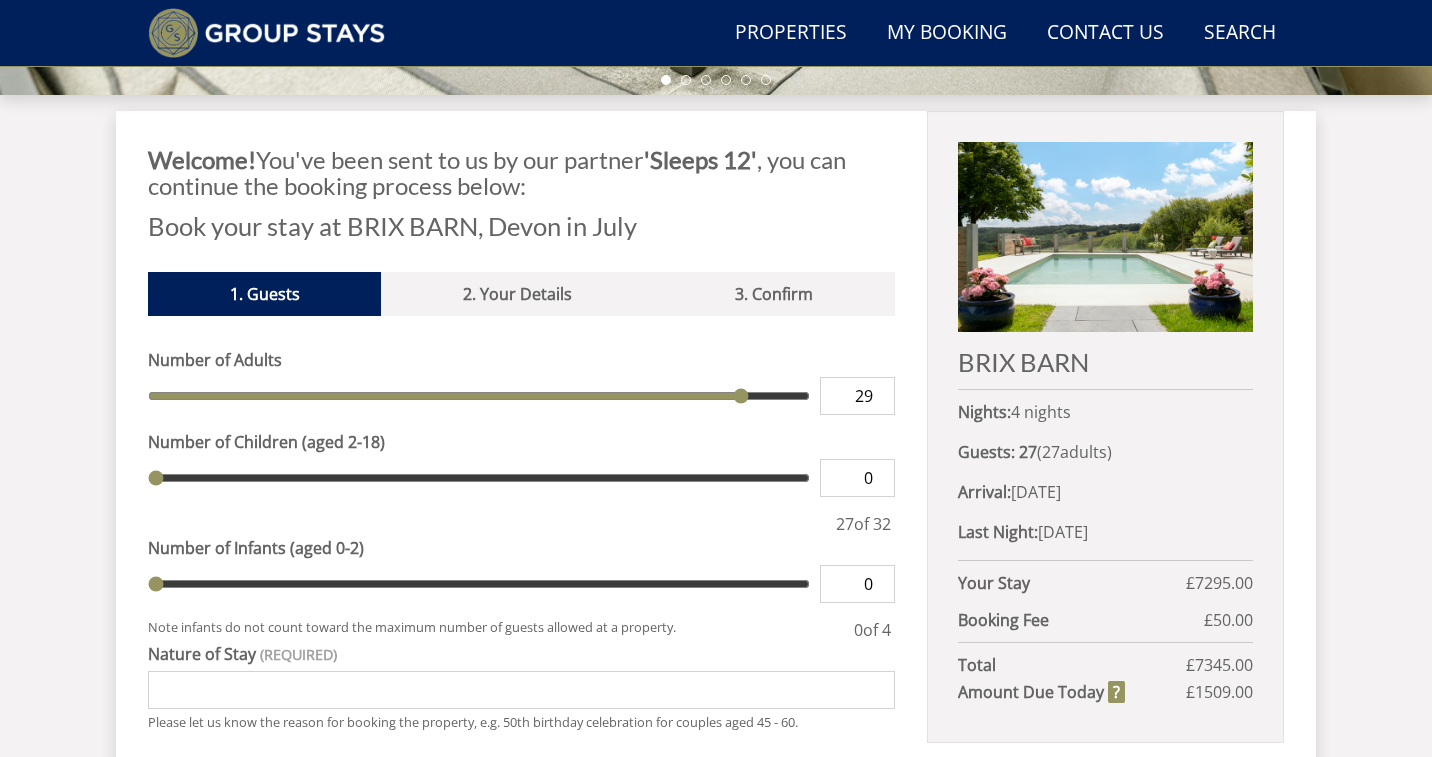 type on "30" 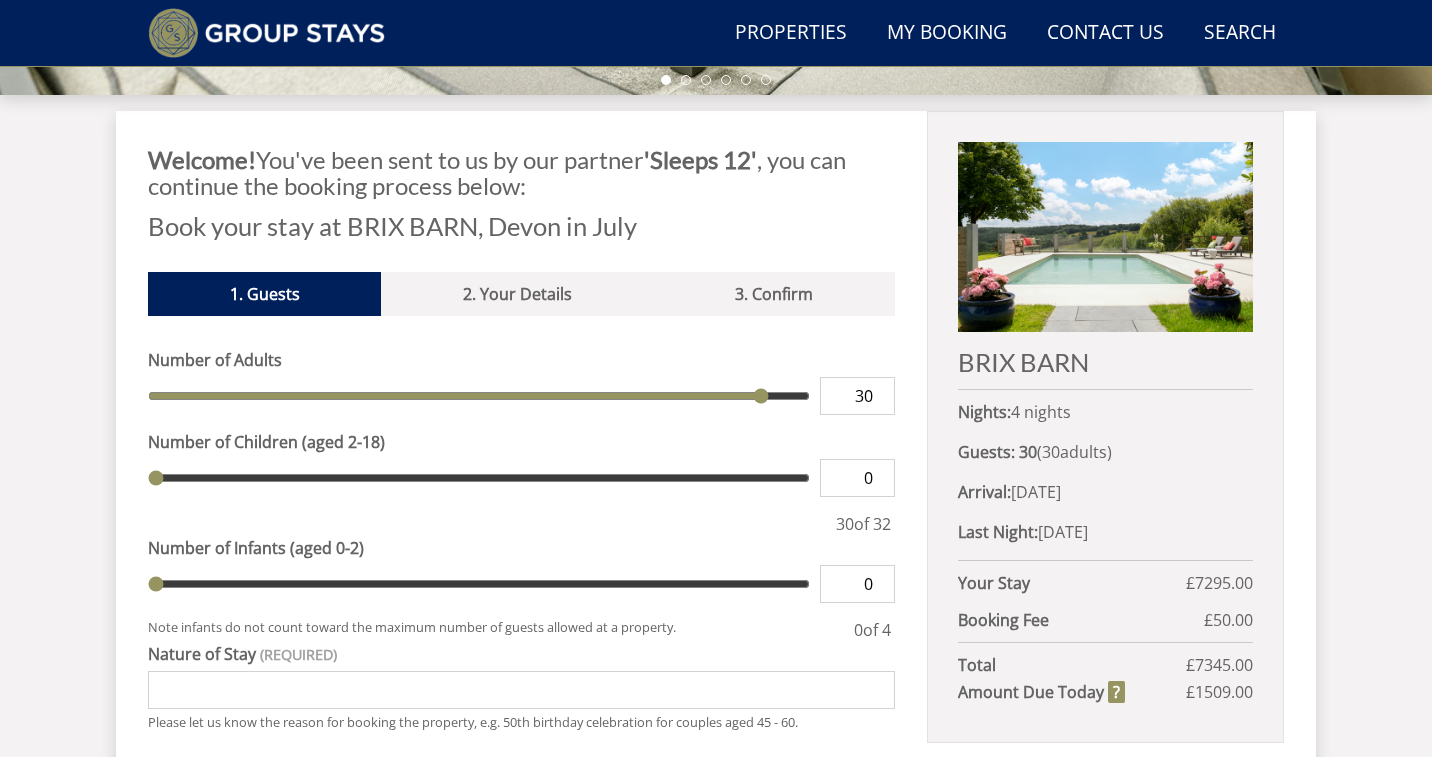 type on "31" 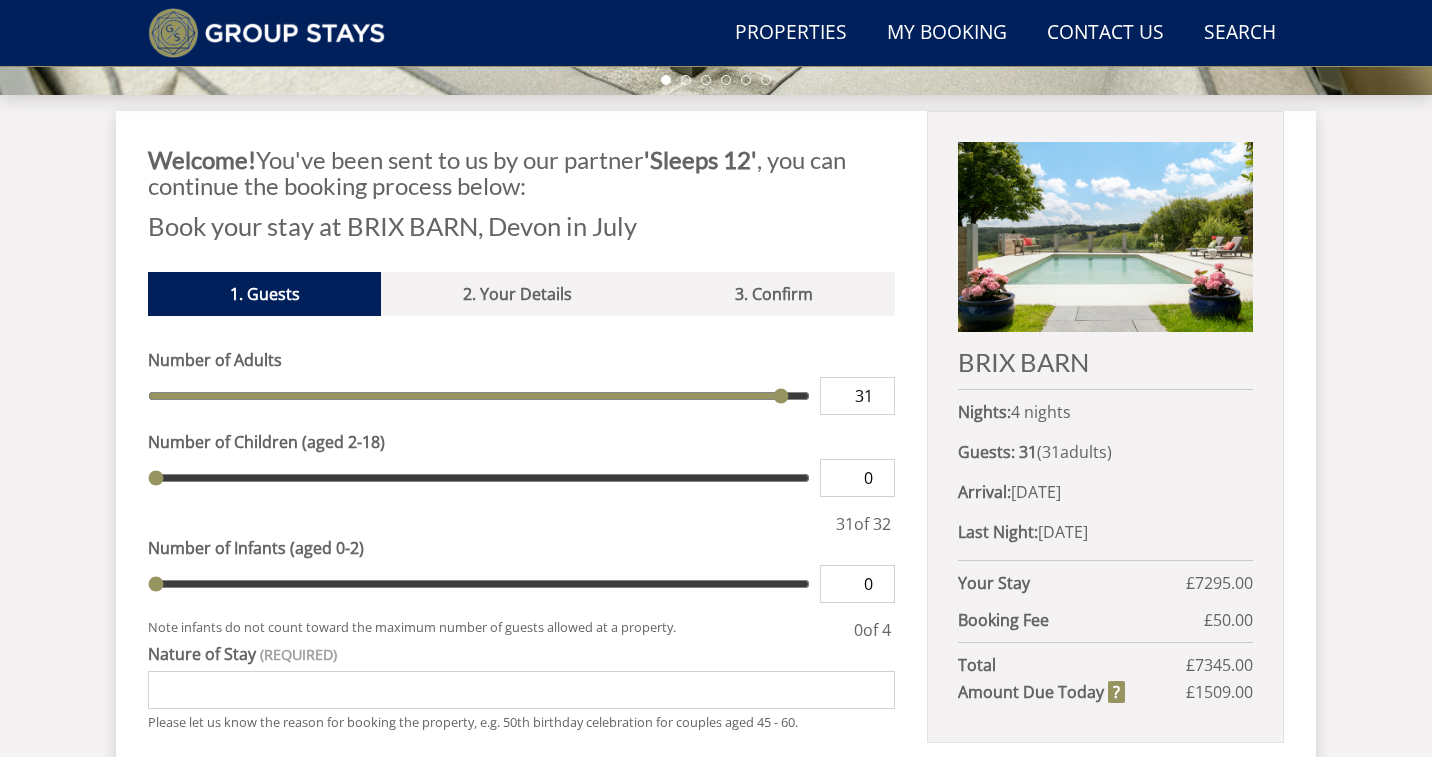 type on "32" 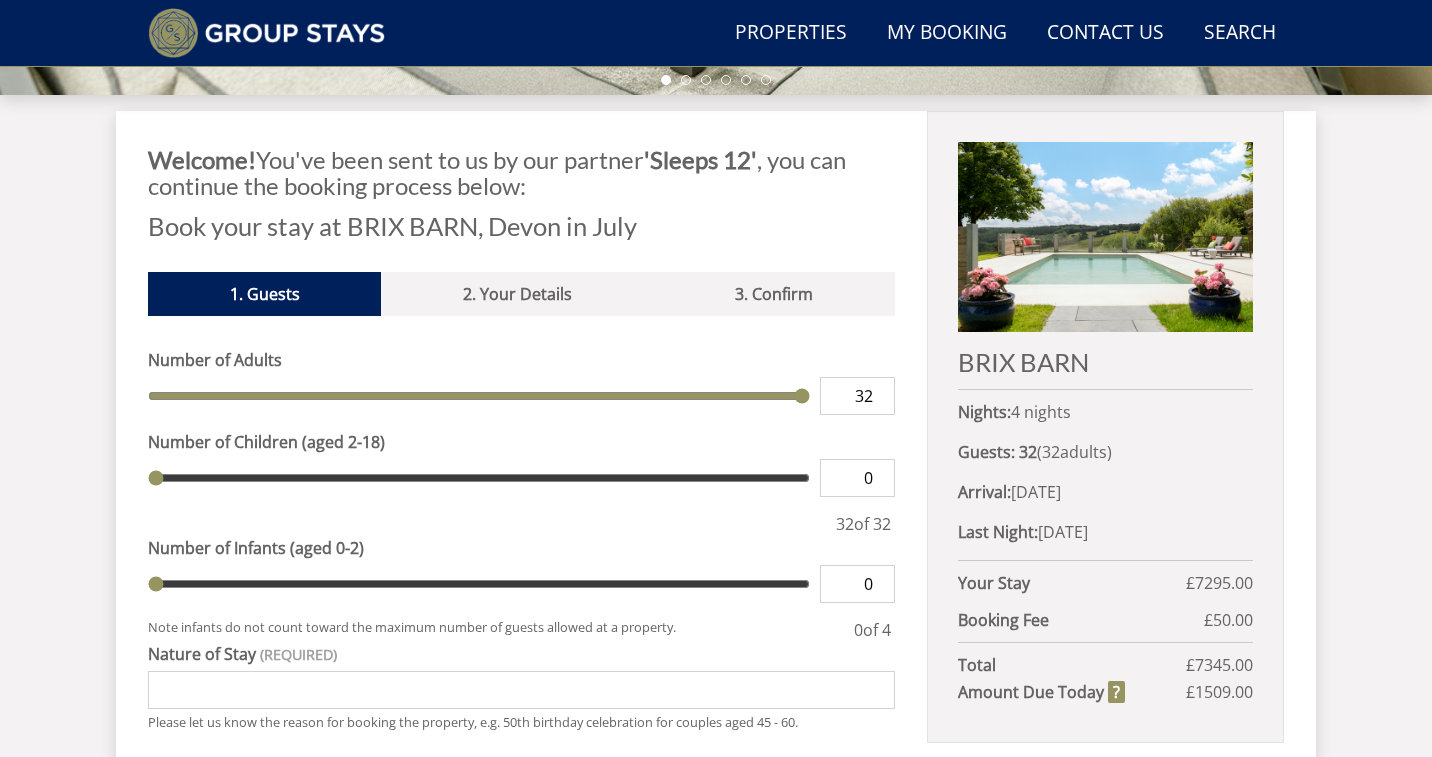 drag, startPoint x: 176, startPoint y: 396, endPoint x: 822, endPoint y: 413, distance: 646.22363 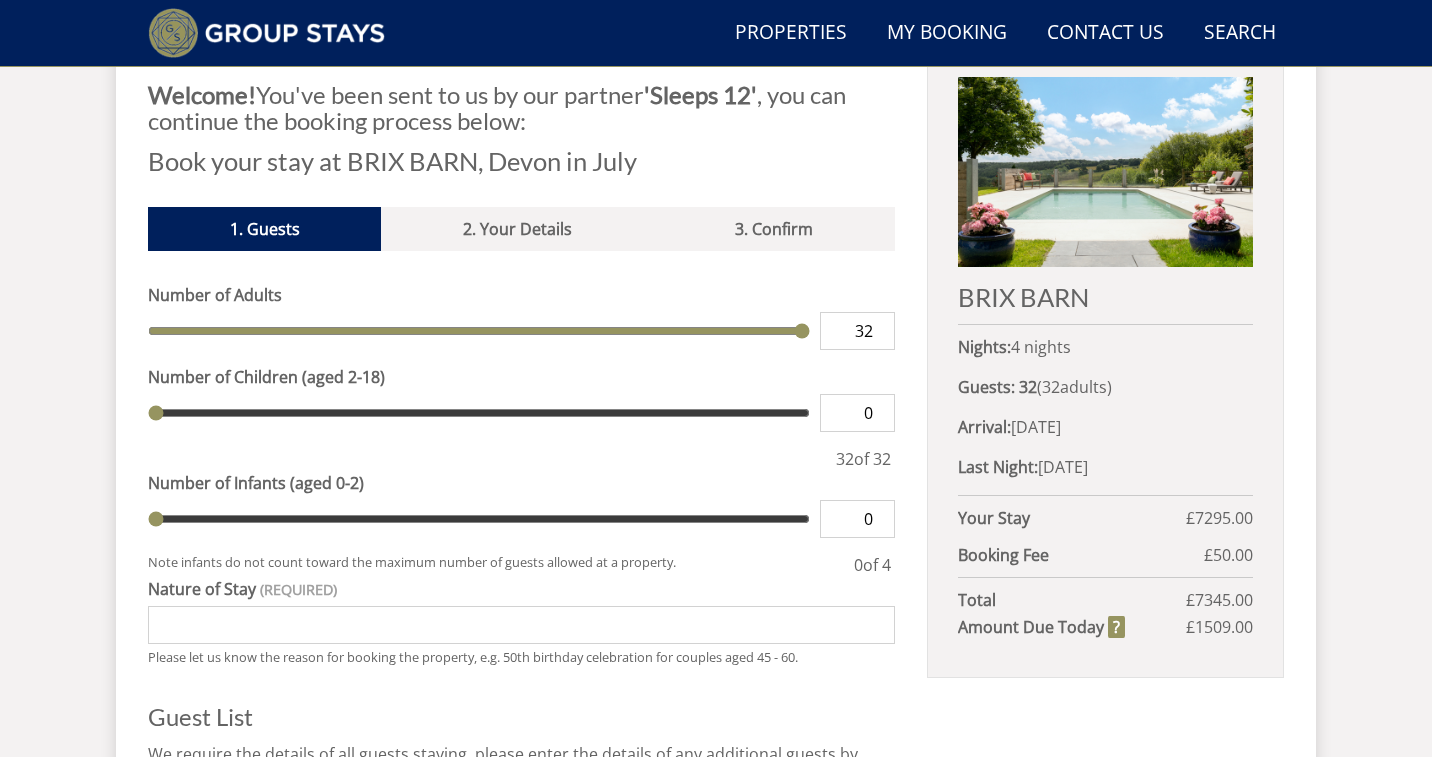 scroll, scrollTop: 784, scrollLeft: 0, axis: vertical 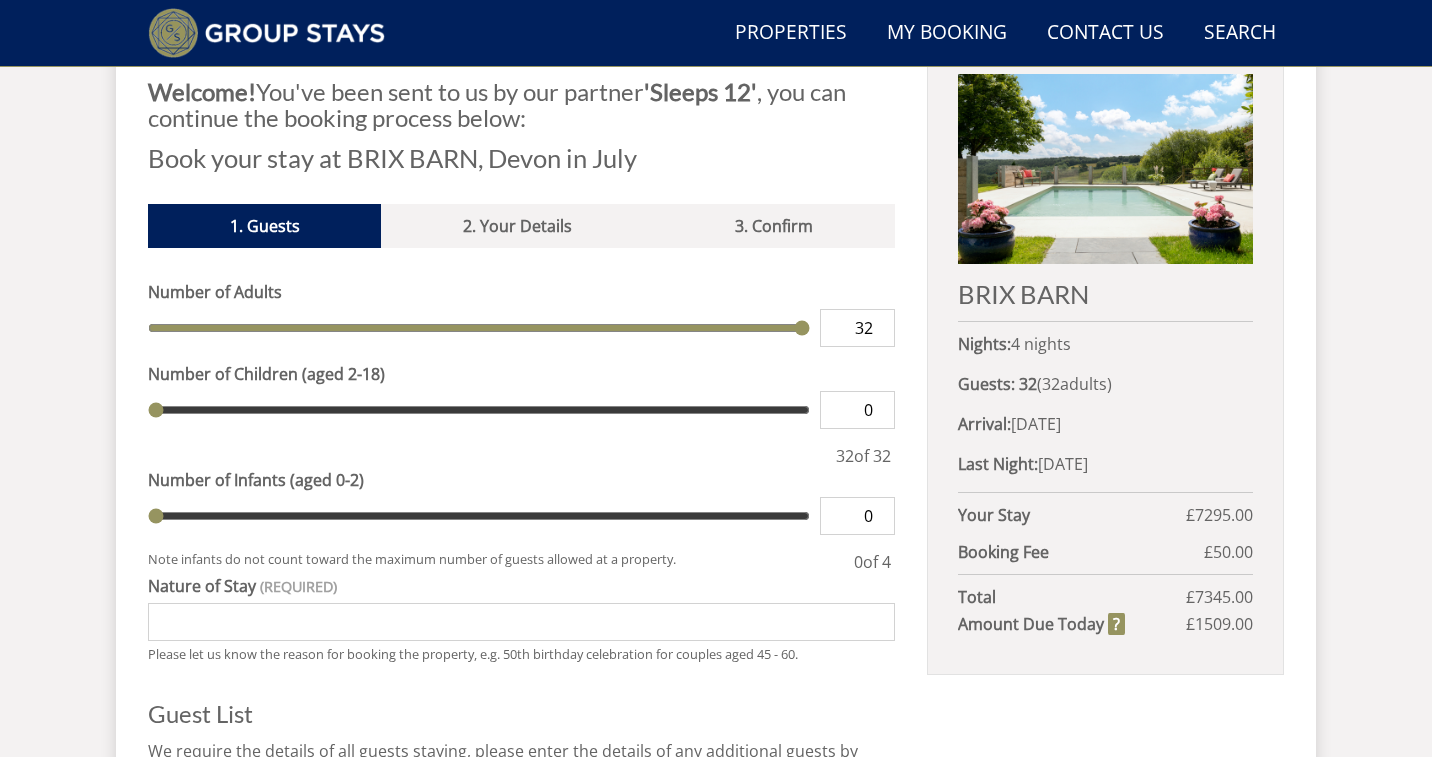type on "31" 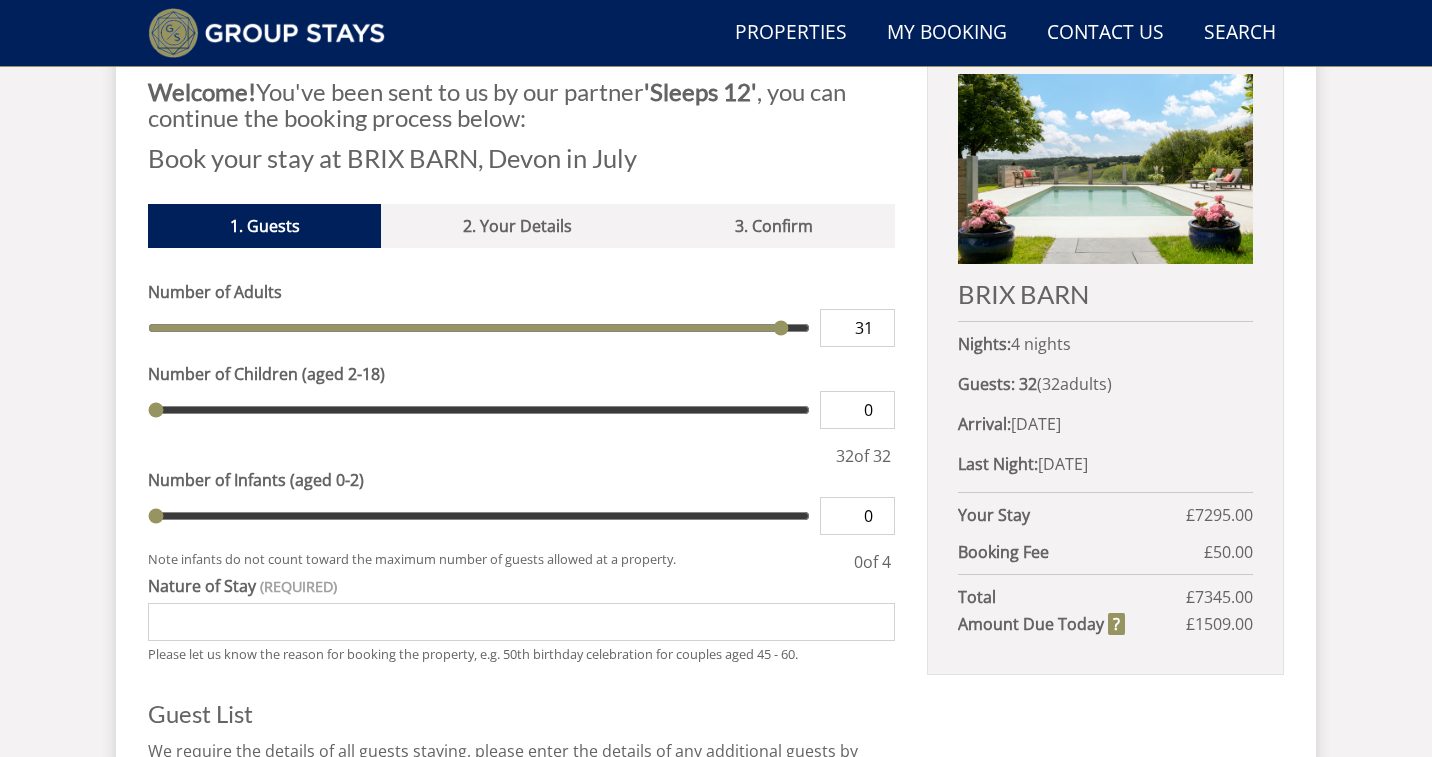 type on "30" 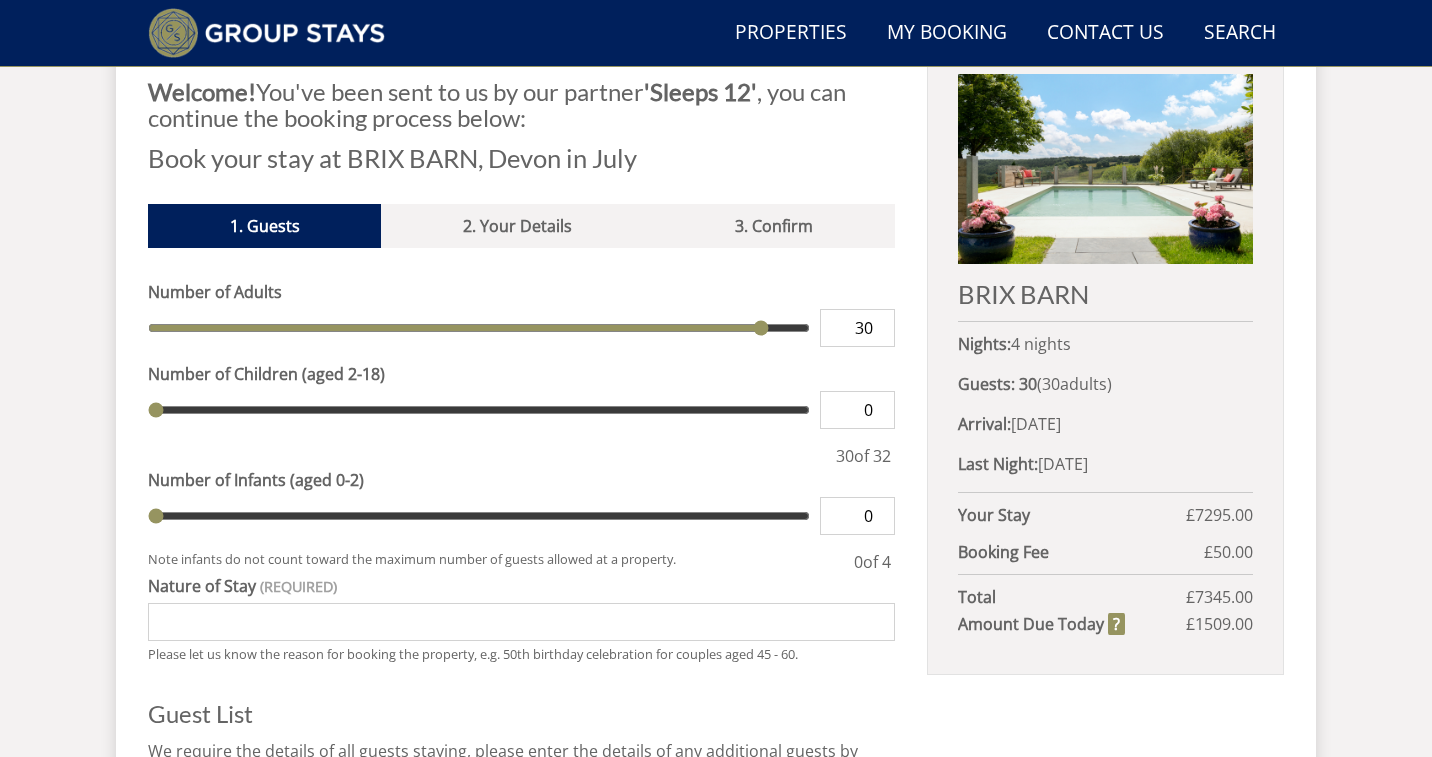 drag, startPoint x: 802, startPoint y: 330, endPoint x: 753, endPoint y: 330, distance: 49 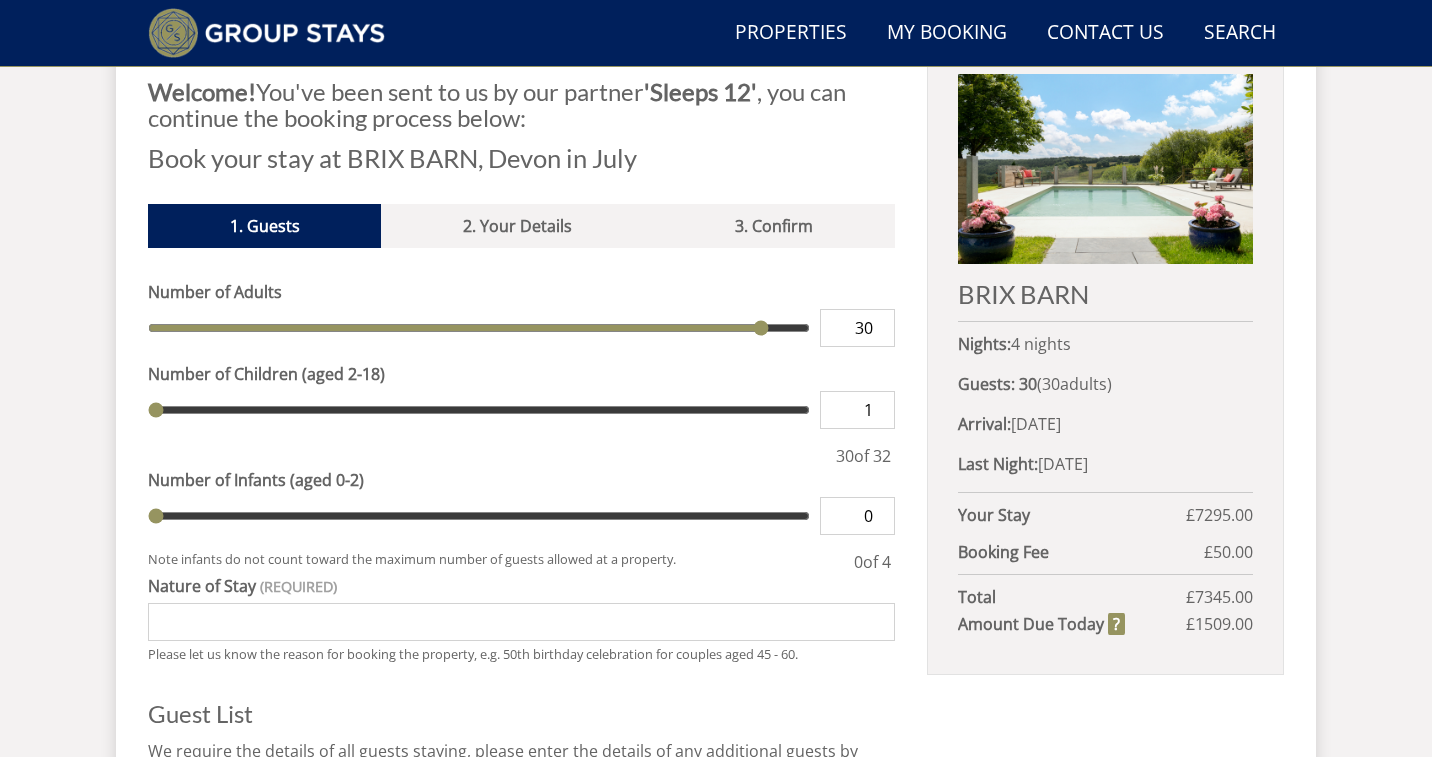 type on "1" 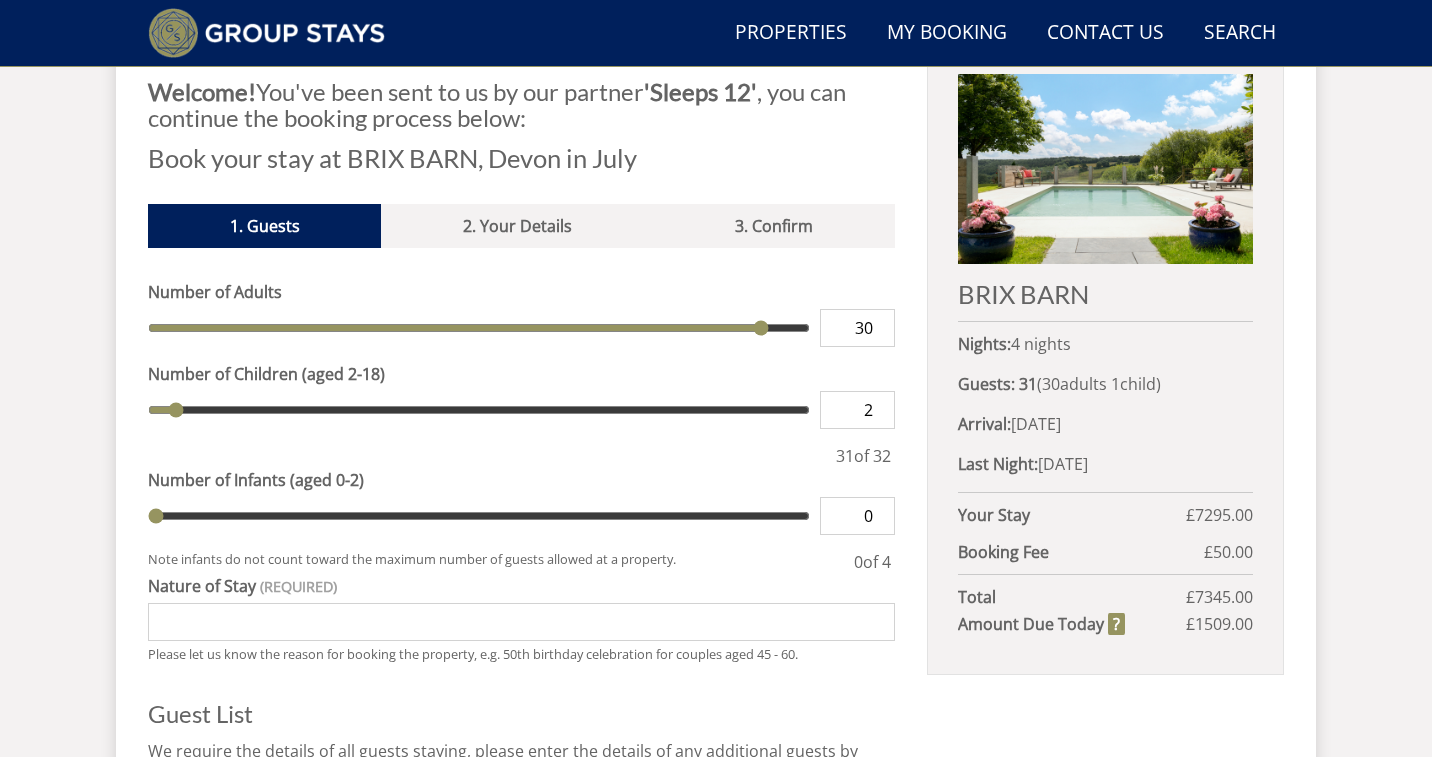 type on "2" 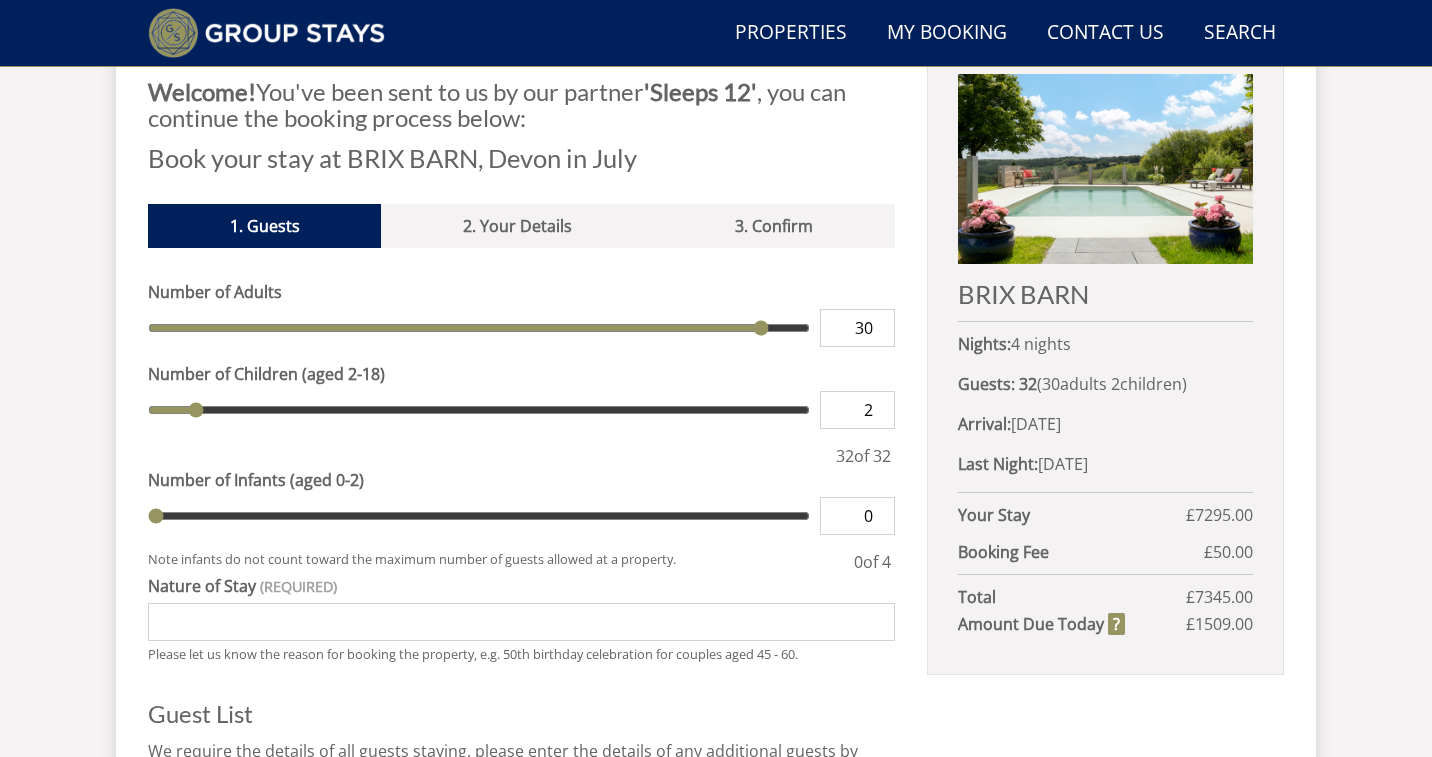 click on "2" at bounding box center (857, 410) 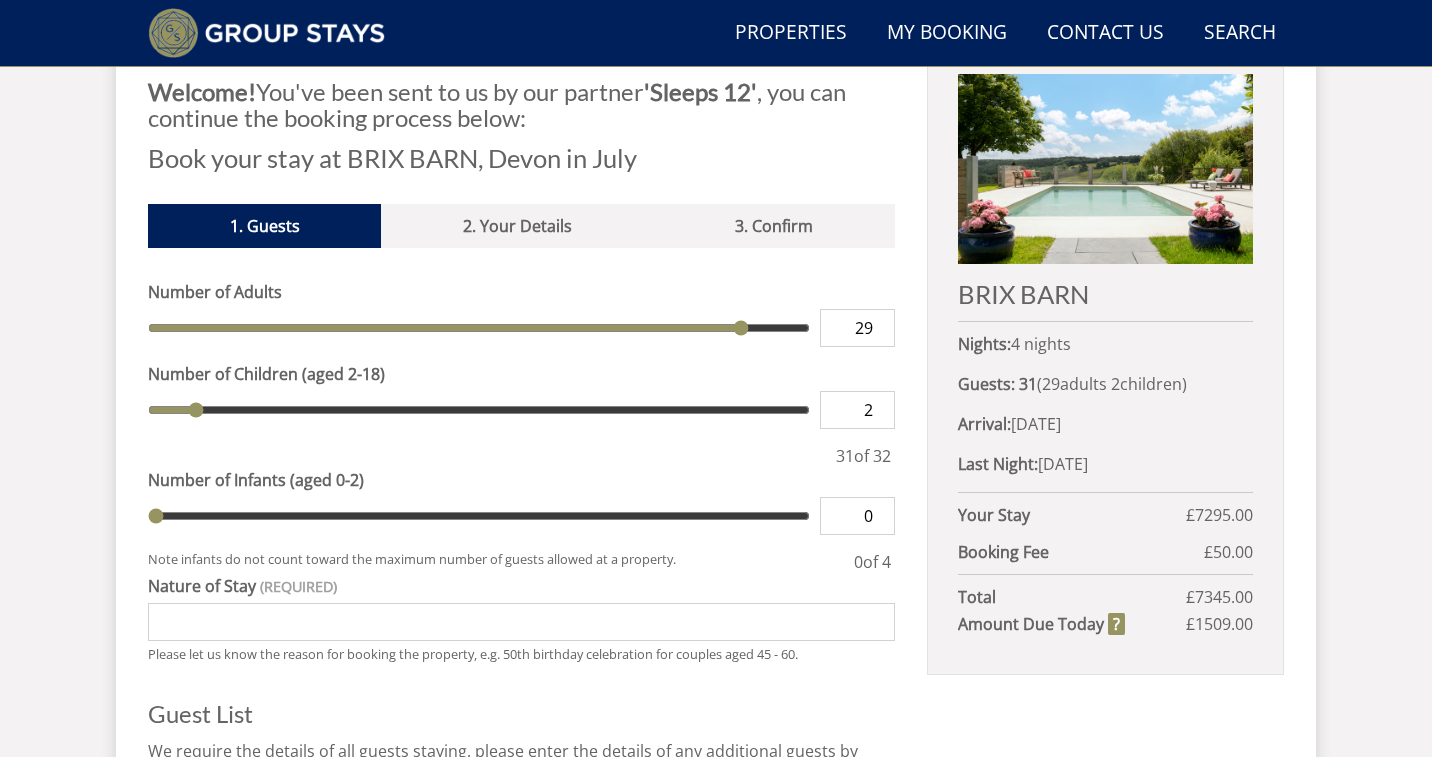 type on "28" 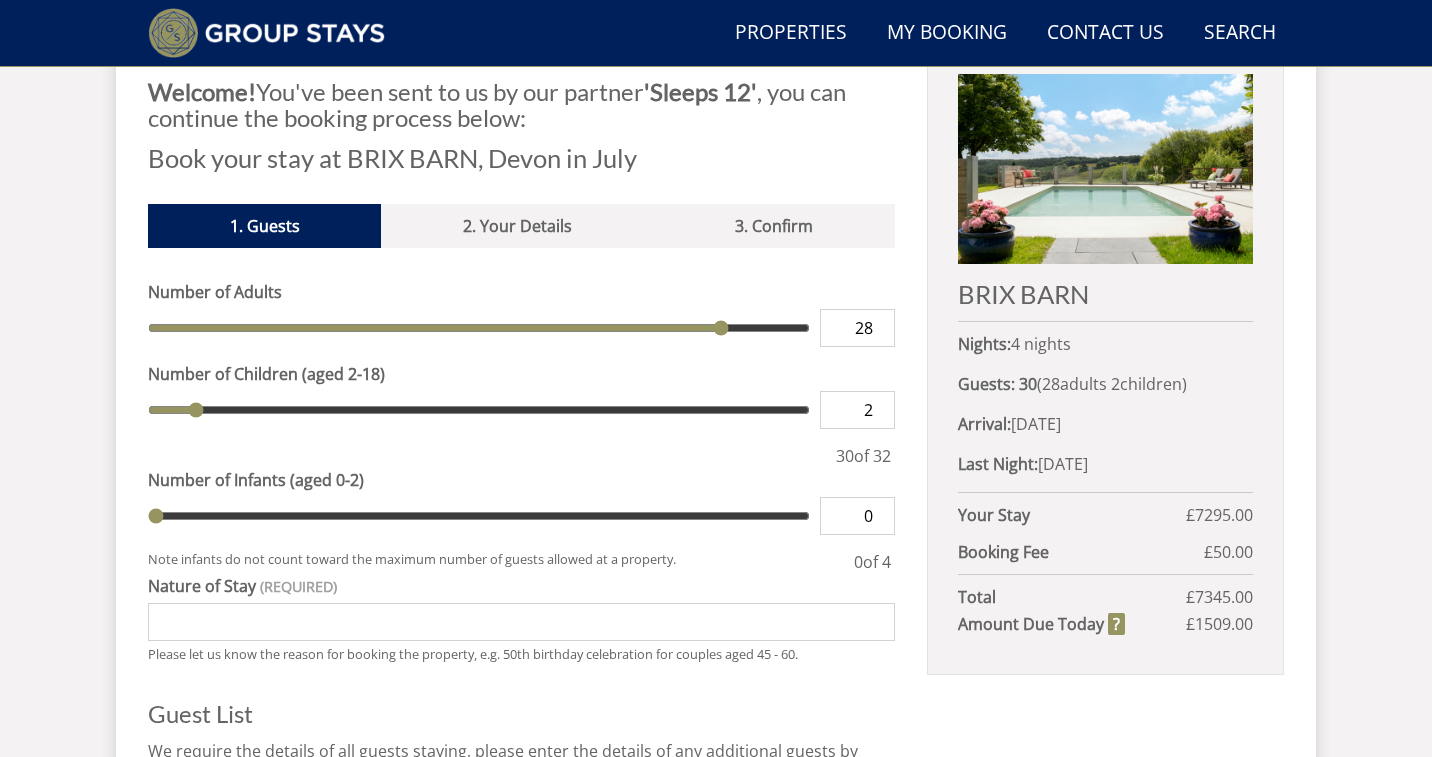 drag, startPoint x: 758, startPoint y: 323, endPoint x: 721, endPoint y: 323, distance: 37 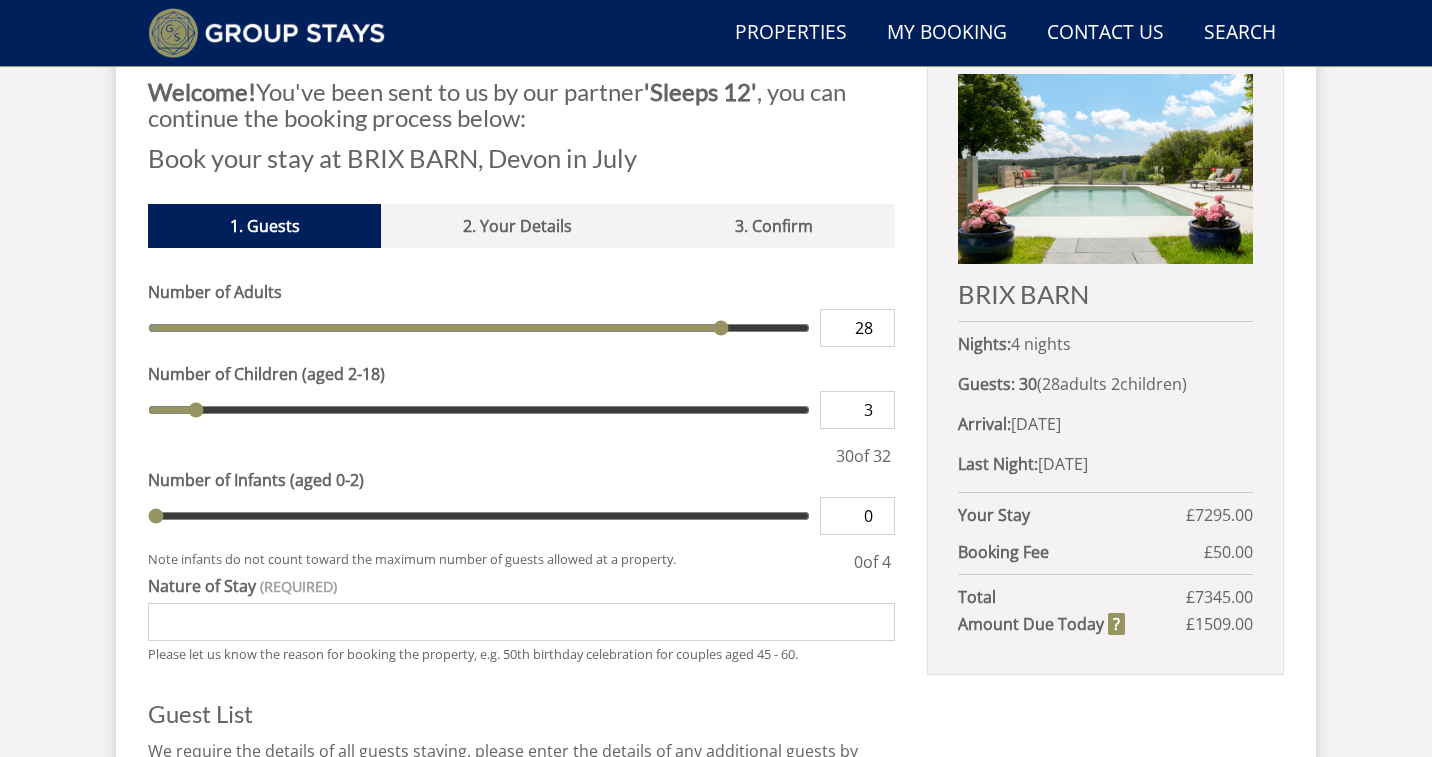 type on "3" 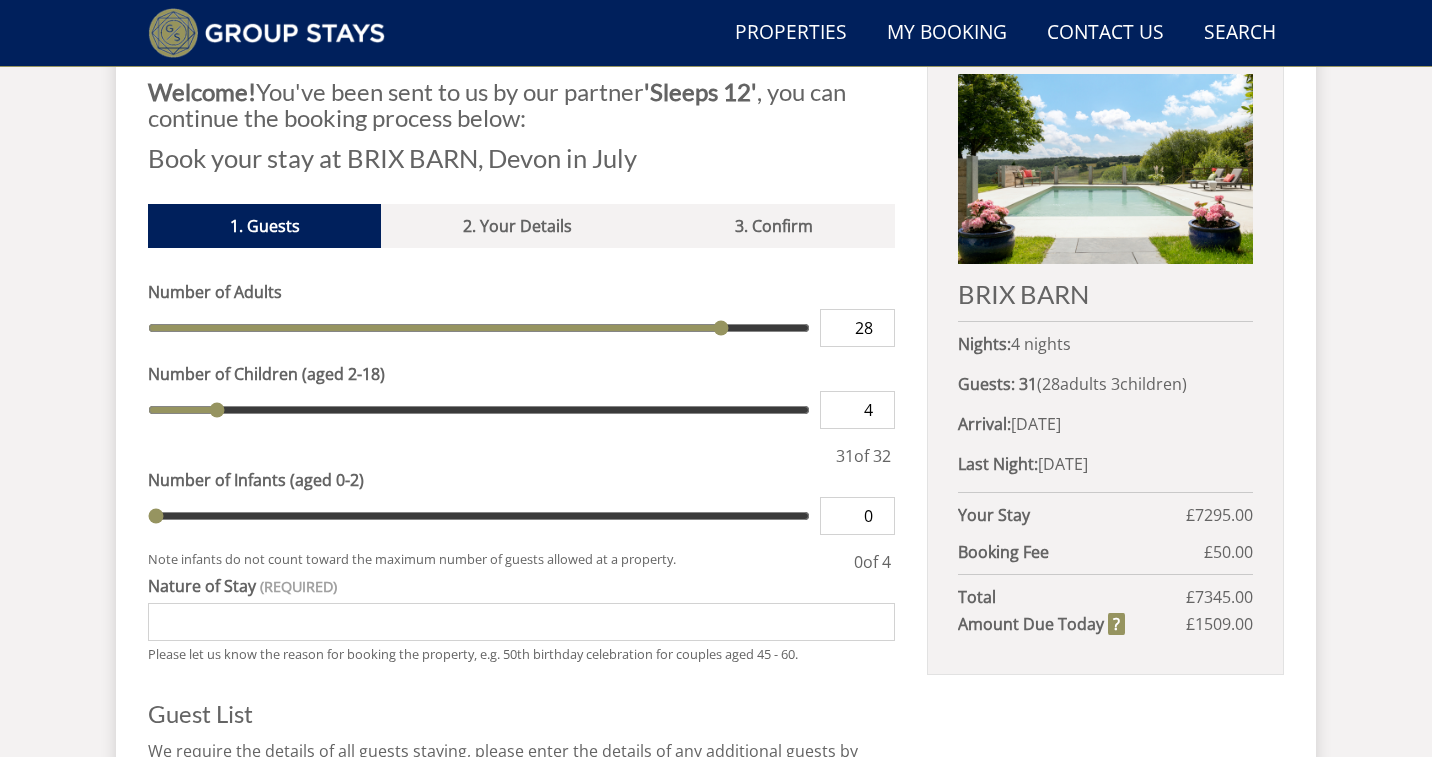 type on "4" 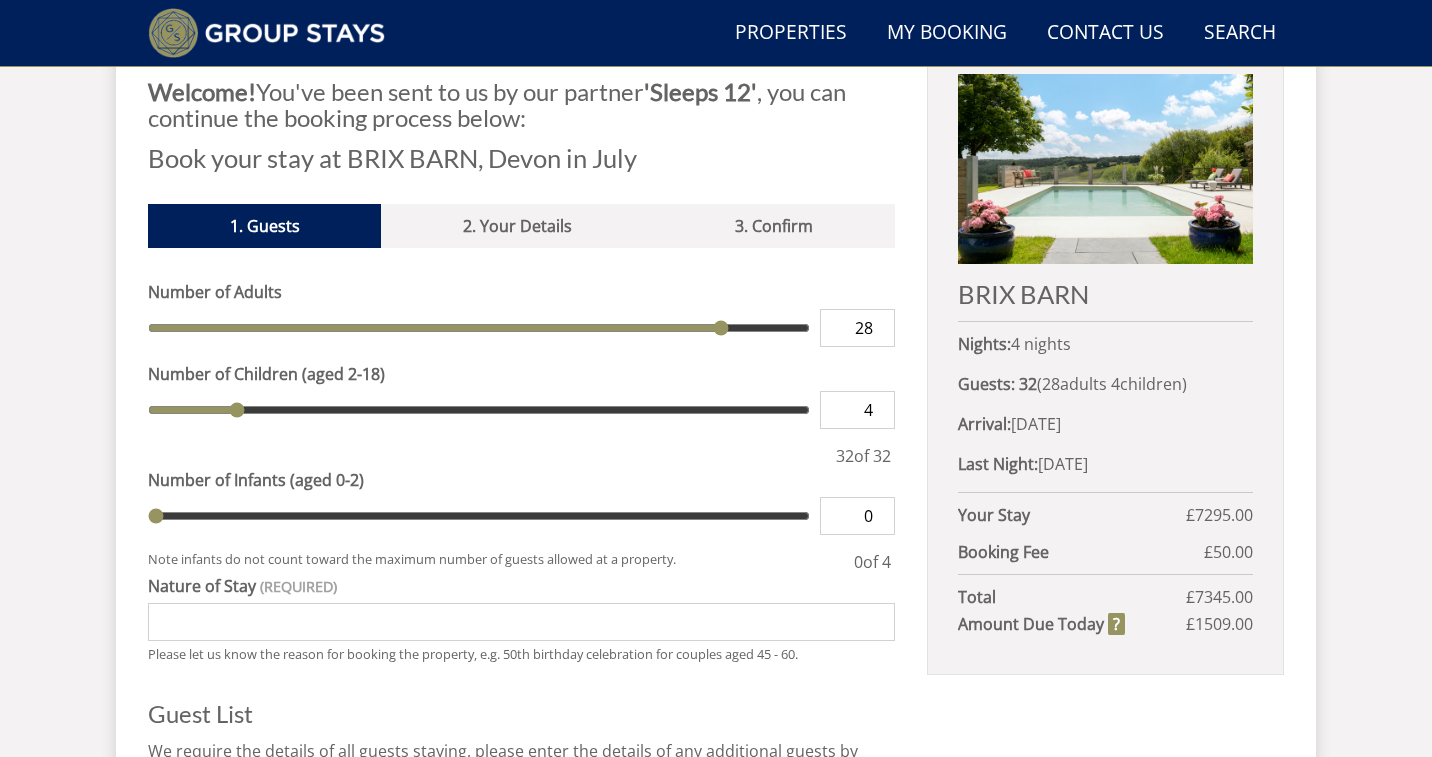 type on "27" 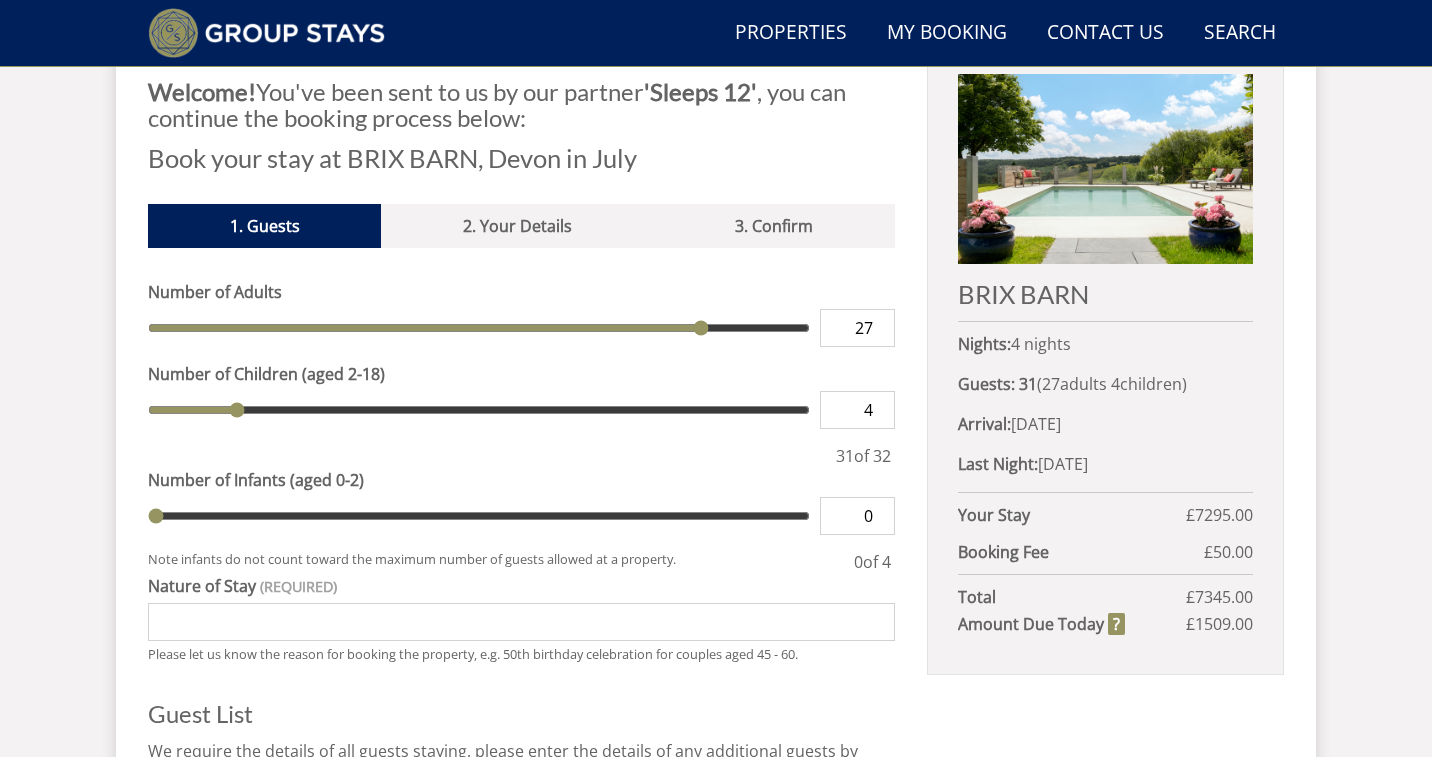 type on "26" 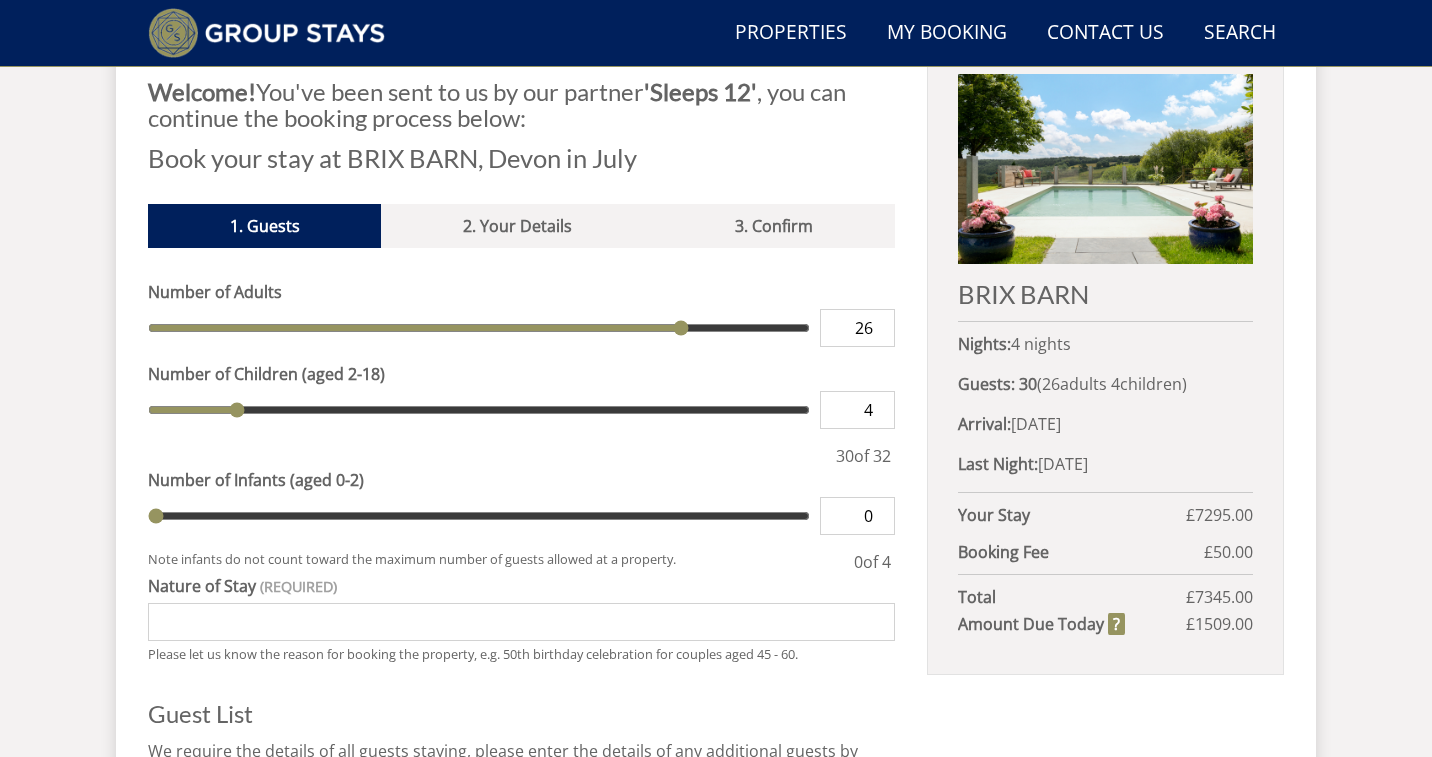 drag, startPoint x: 718, startPoint y: 328, endPoint x: 673, endPoint y: 328, distance: 45 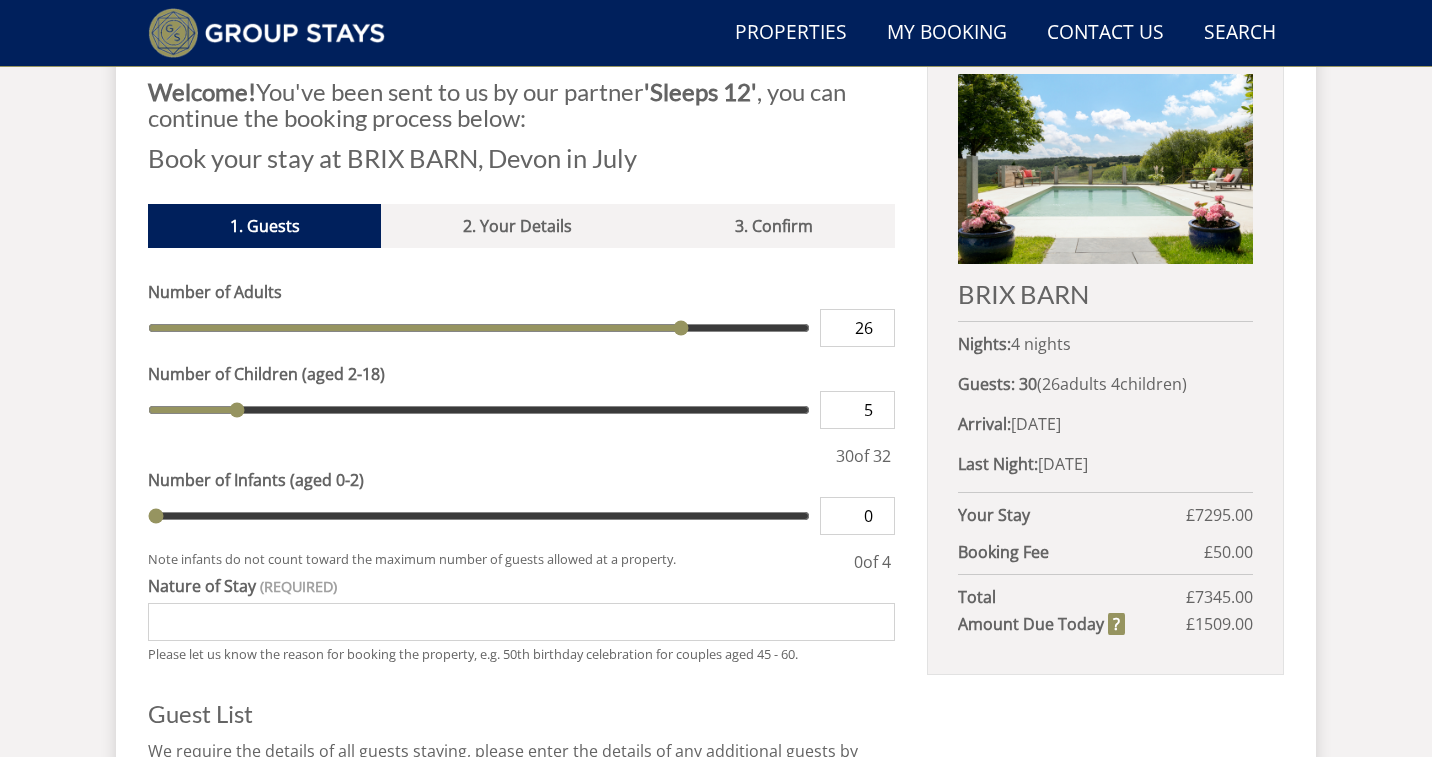 type on "5" 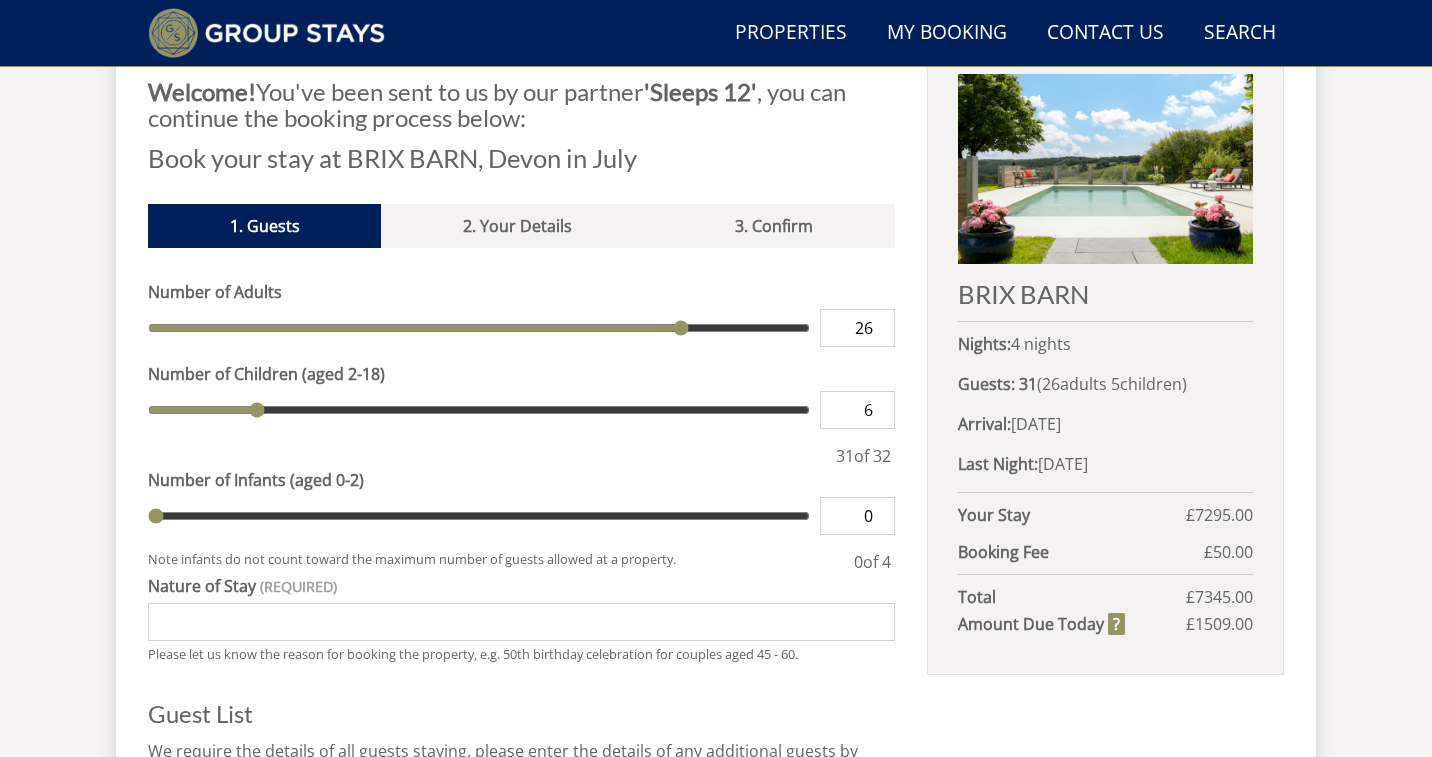 type on "6" 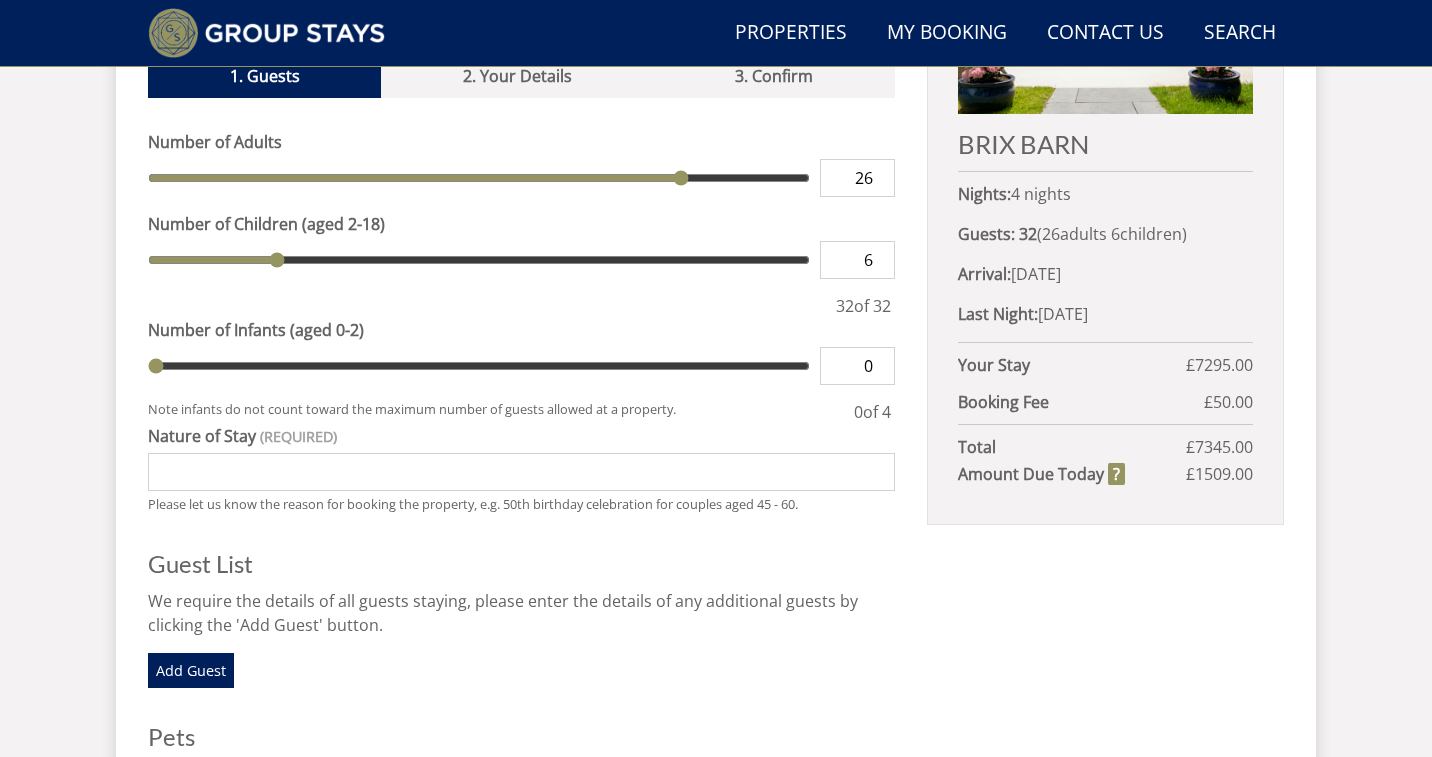 scroll, scrollTop: 927, scrollLeft: 0, axis: vertical 